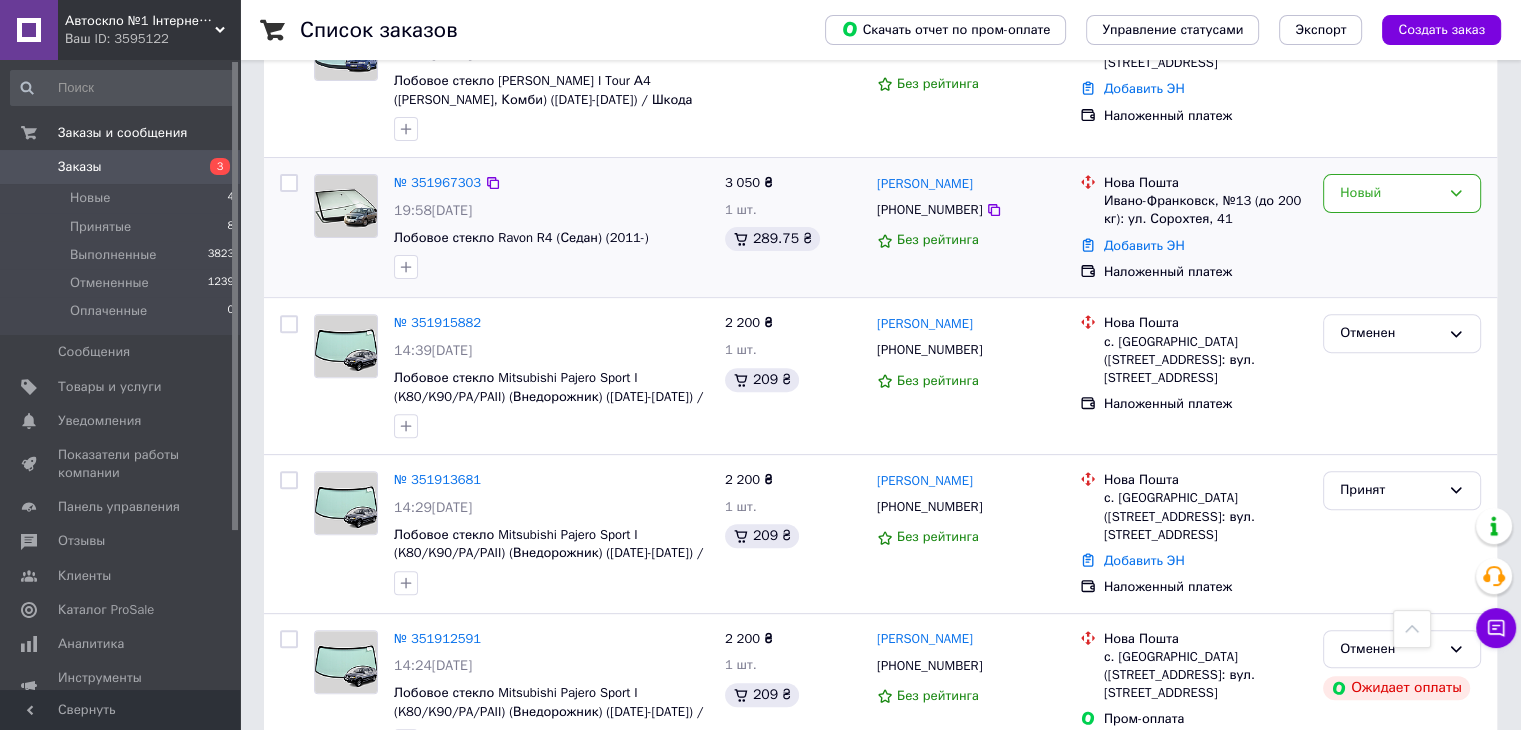 scroll, scrollTop: 600, scrollLeft: 0, axis: vertical 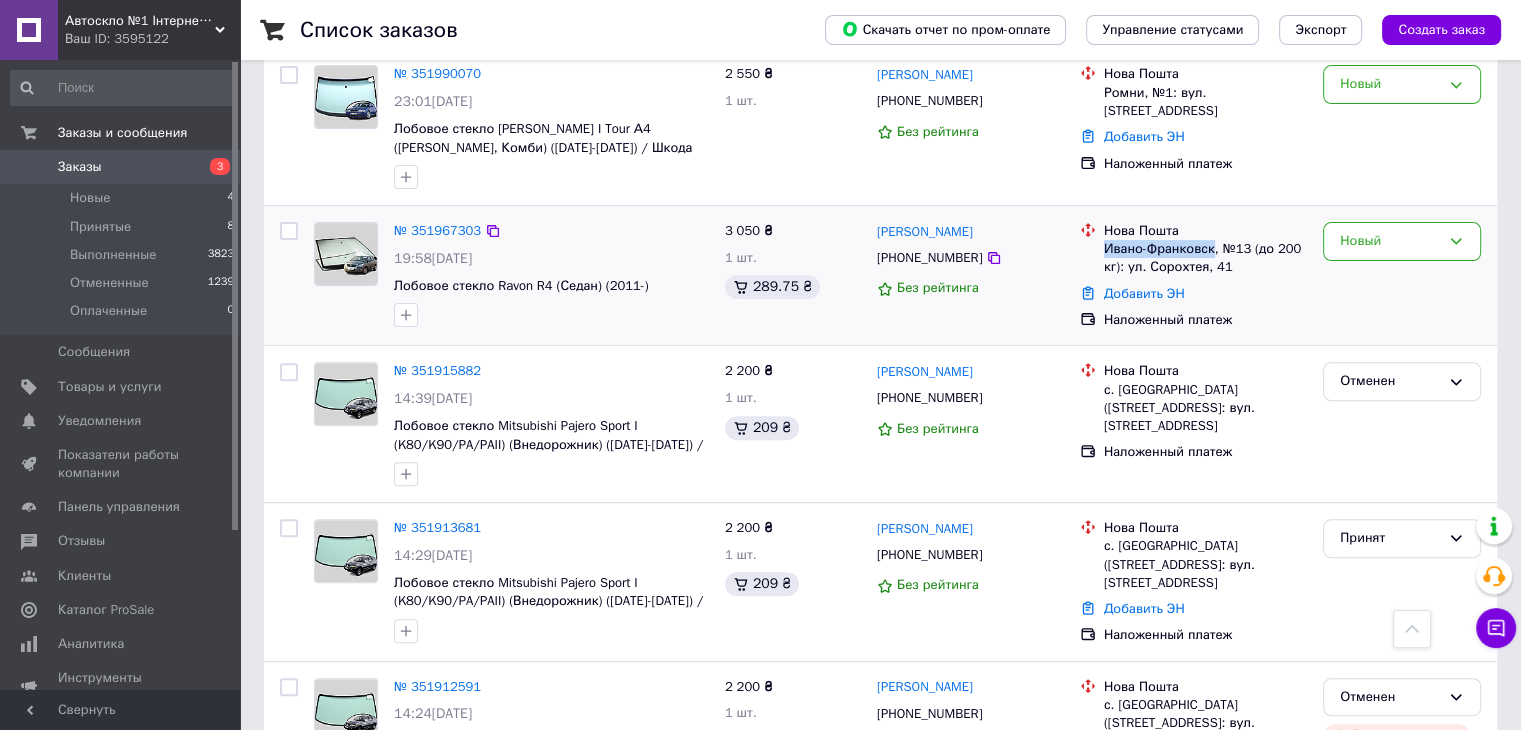 drag, startPoint x: 1105, startPoint y: 247, endPoint x: 1210, endPoint y: 248, distance: 105.00476 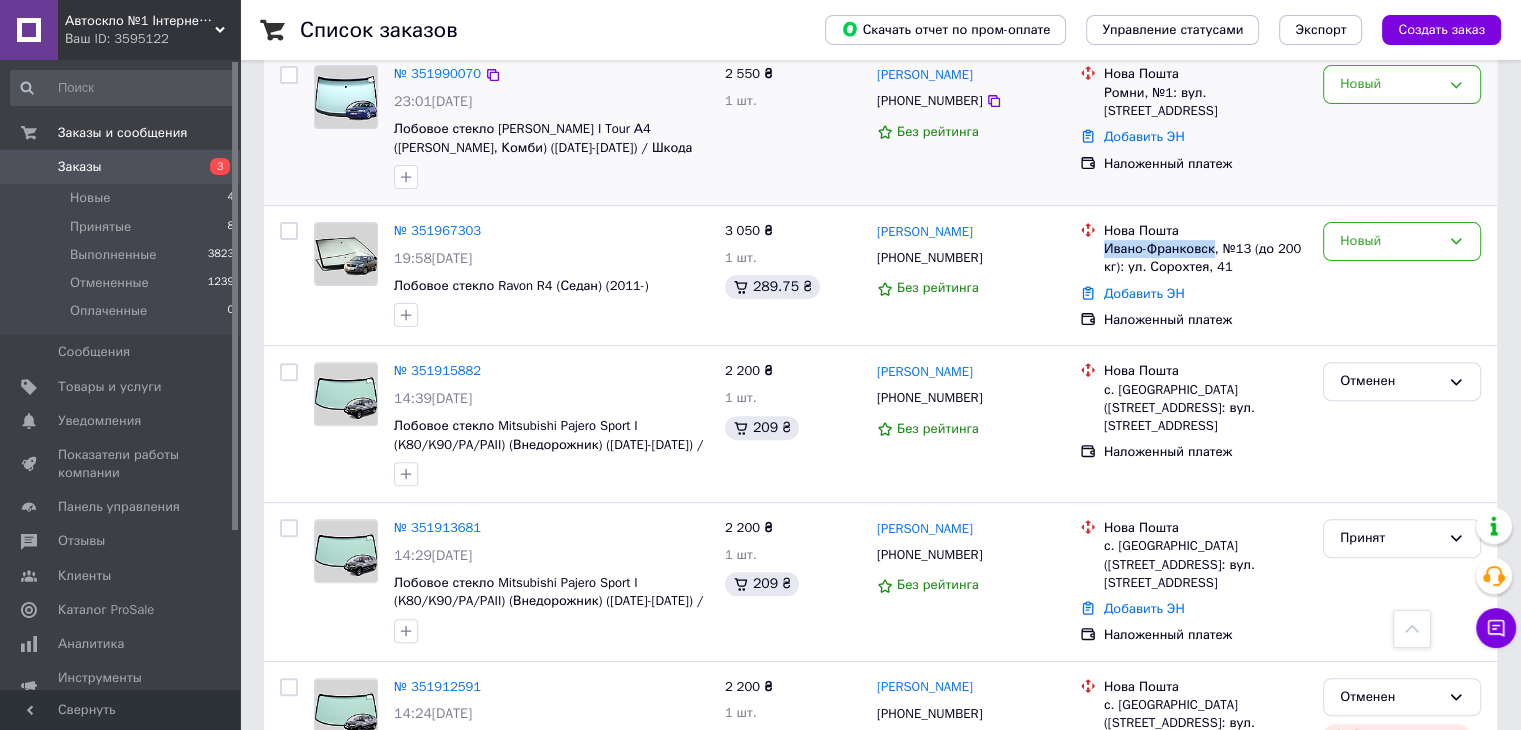 copy on "Ивано-Франковск" 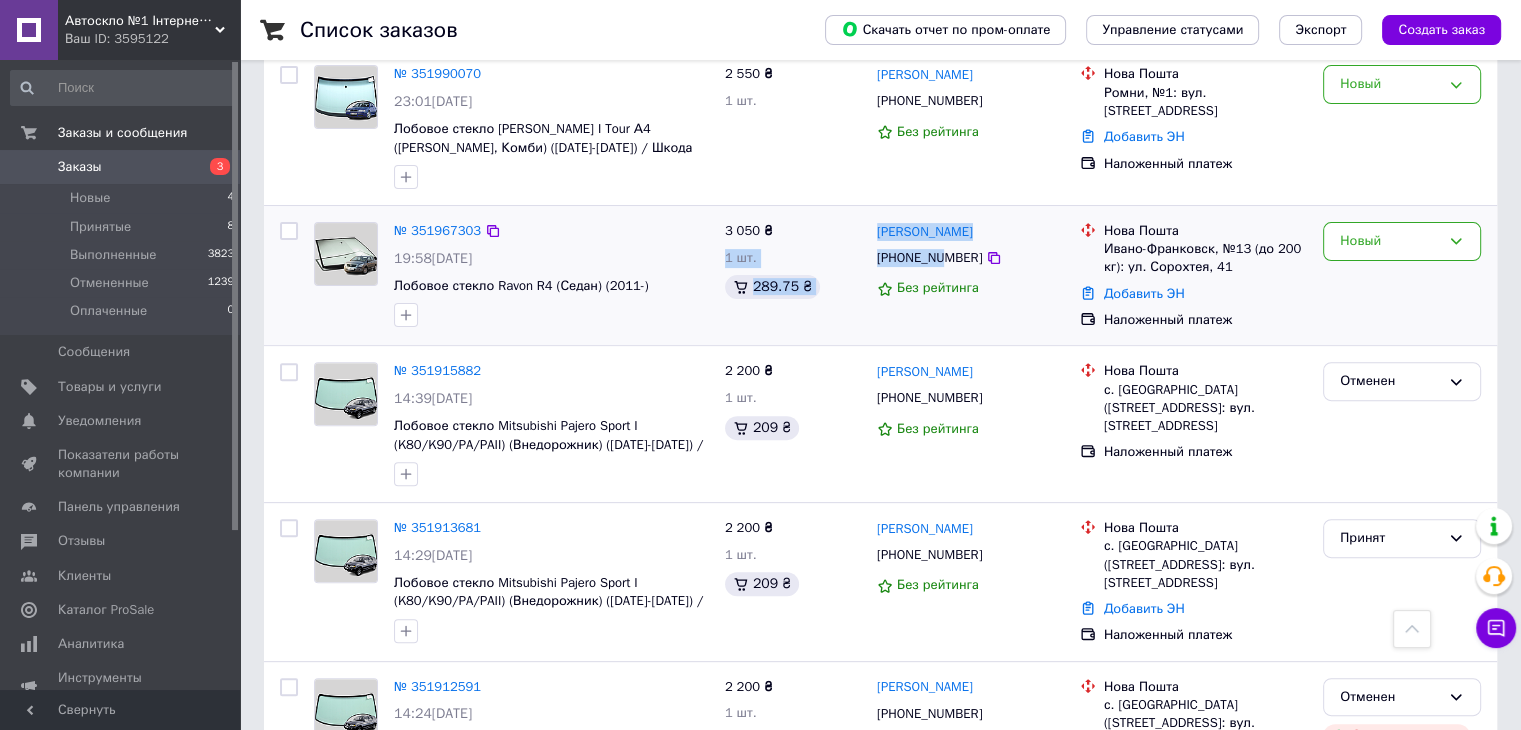 drag, startPoint x: 868, startPoint y: 227, endPoint x: 935, endPoint y: 242, distance: 68.65858 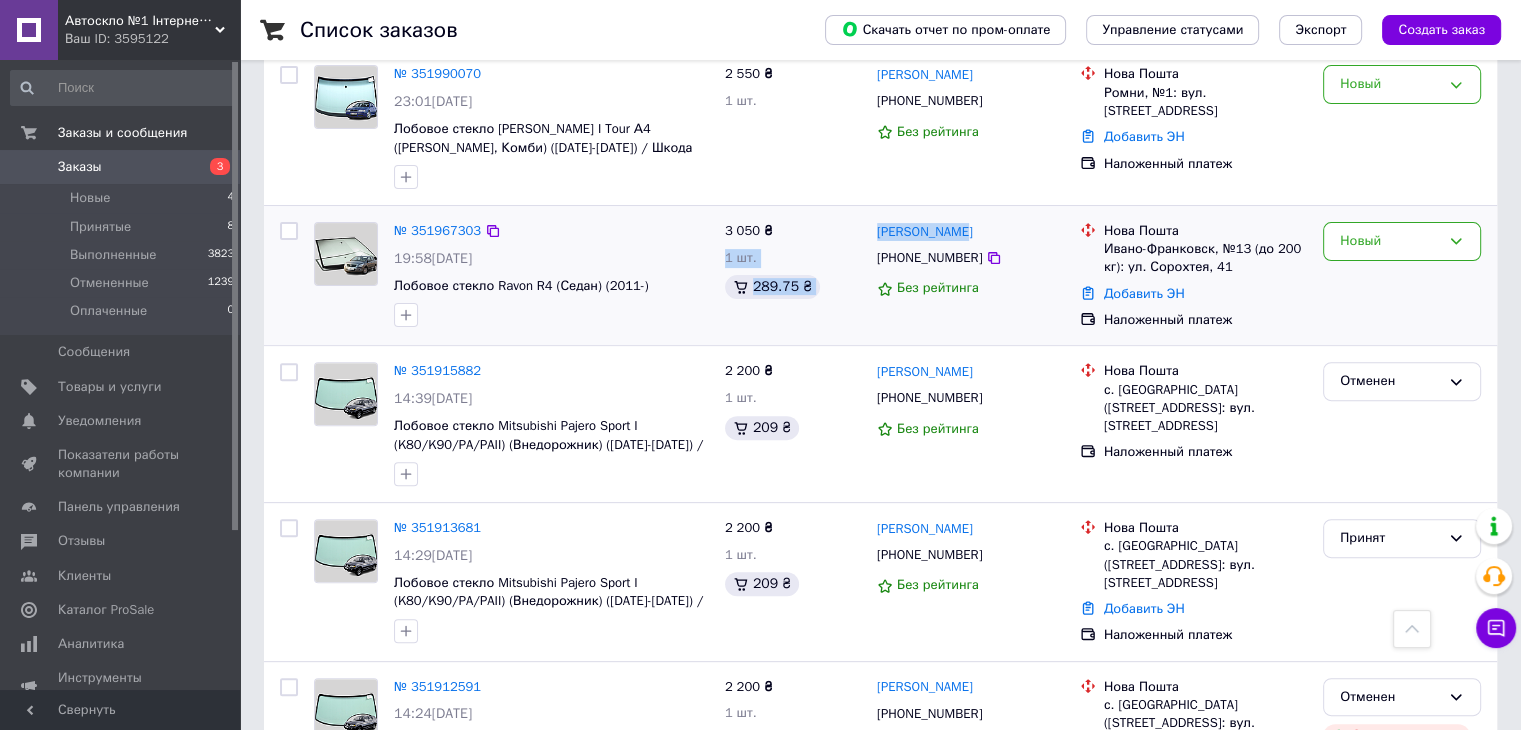 click on "3 050 ₴ 1 шт. 289.75 ₴" at bounding box center (793, 275) 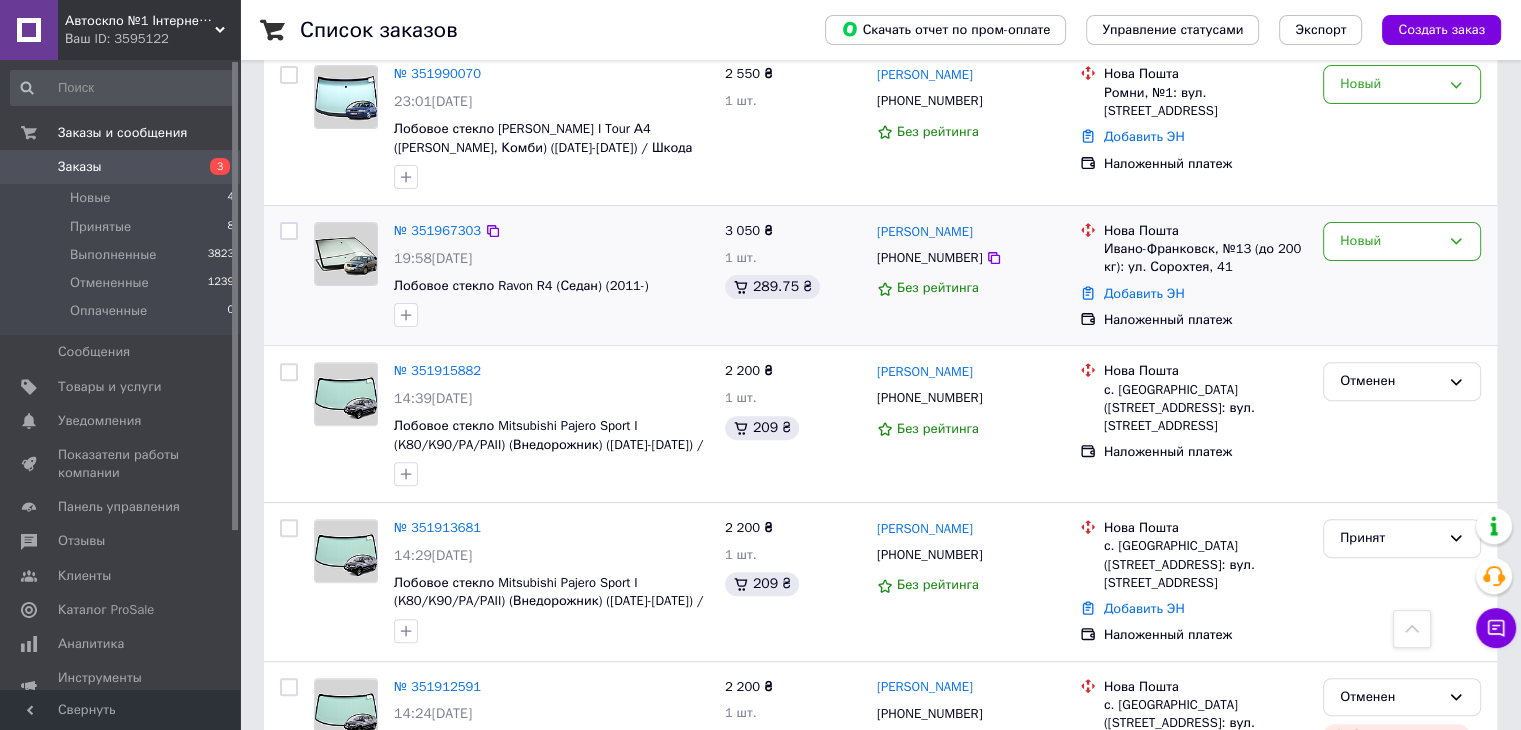 click on "[PERSON_NAME]" at bounding box center (970, 231) 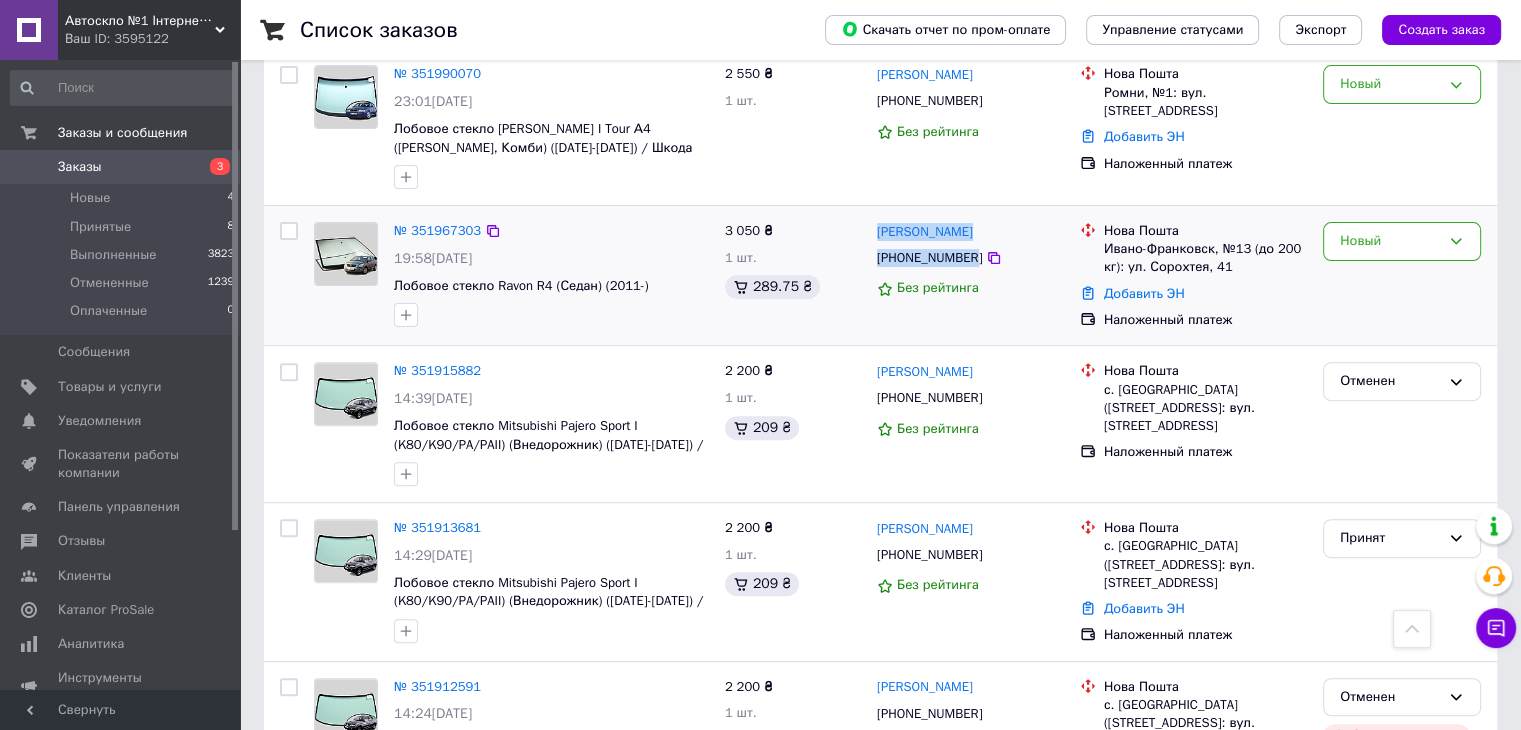 drag, startPoint x: 870, startPoint y: 233, endPoint x: 967, endPoint y: 261, distance: 100.96039 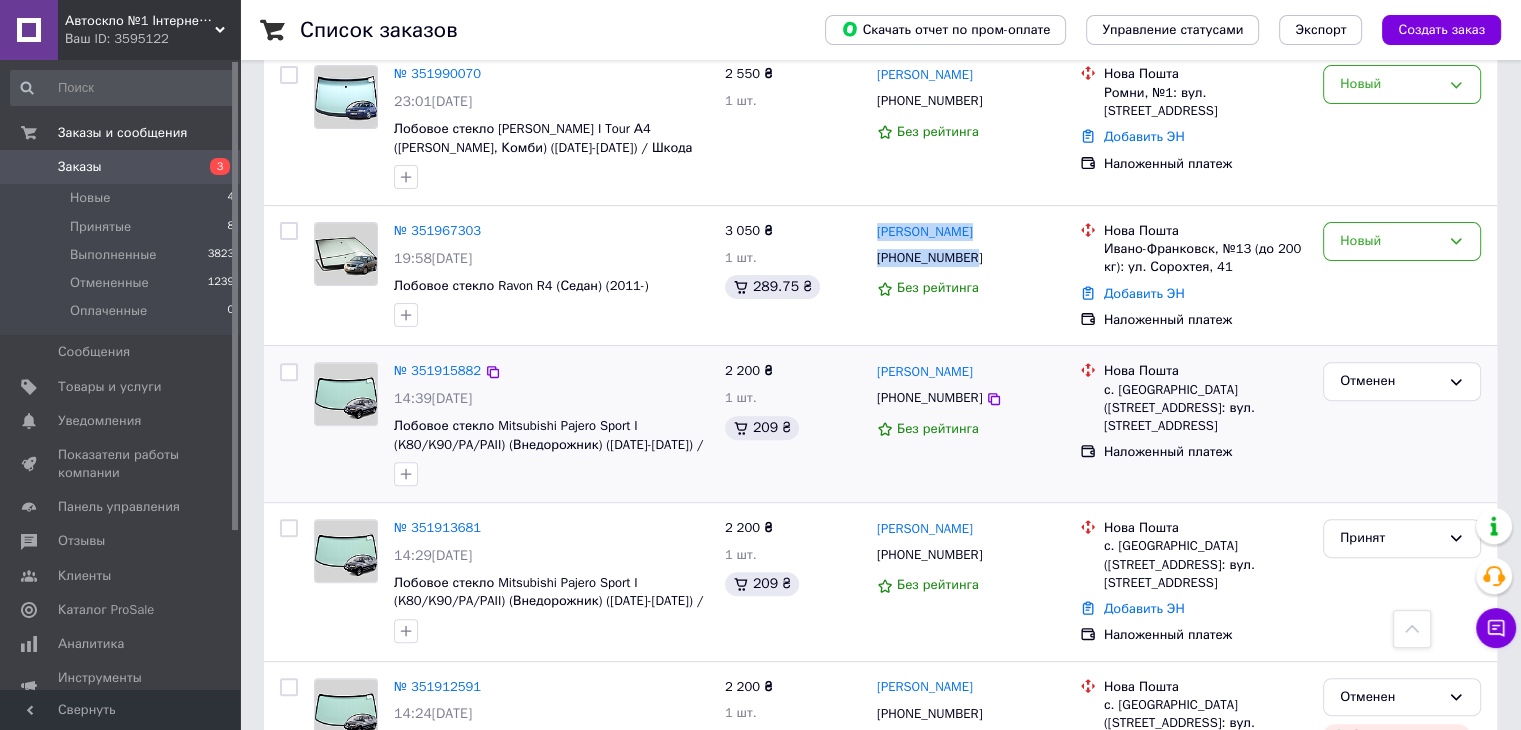 copy on "Дмитро Улько +380965855831" 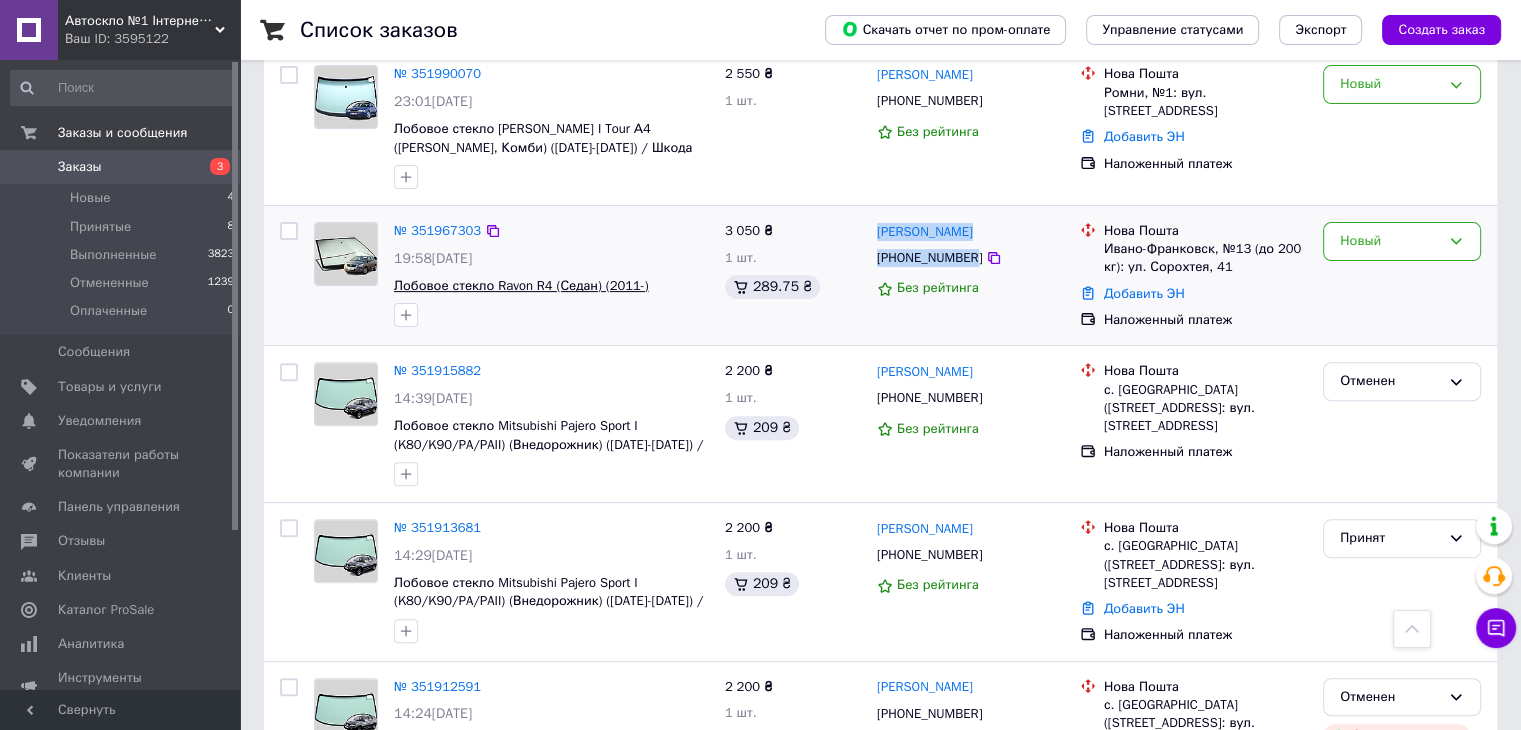 click on "Лобовое стекло Ravon R4 (Седан) (2011-)" at bounding box center (521, 285) 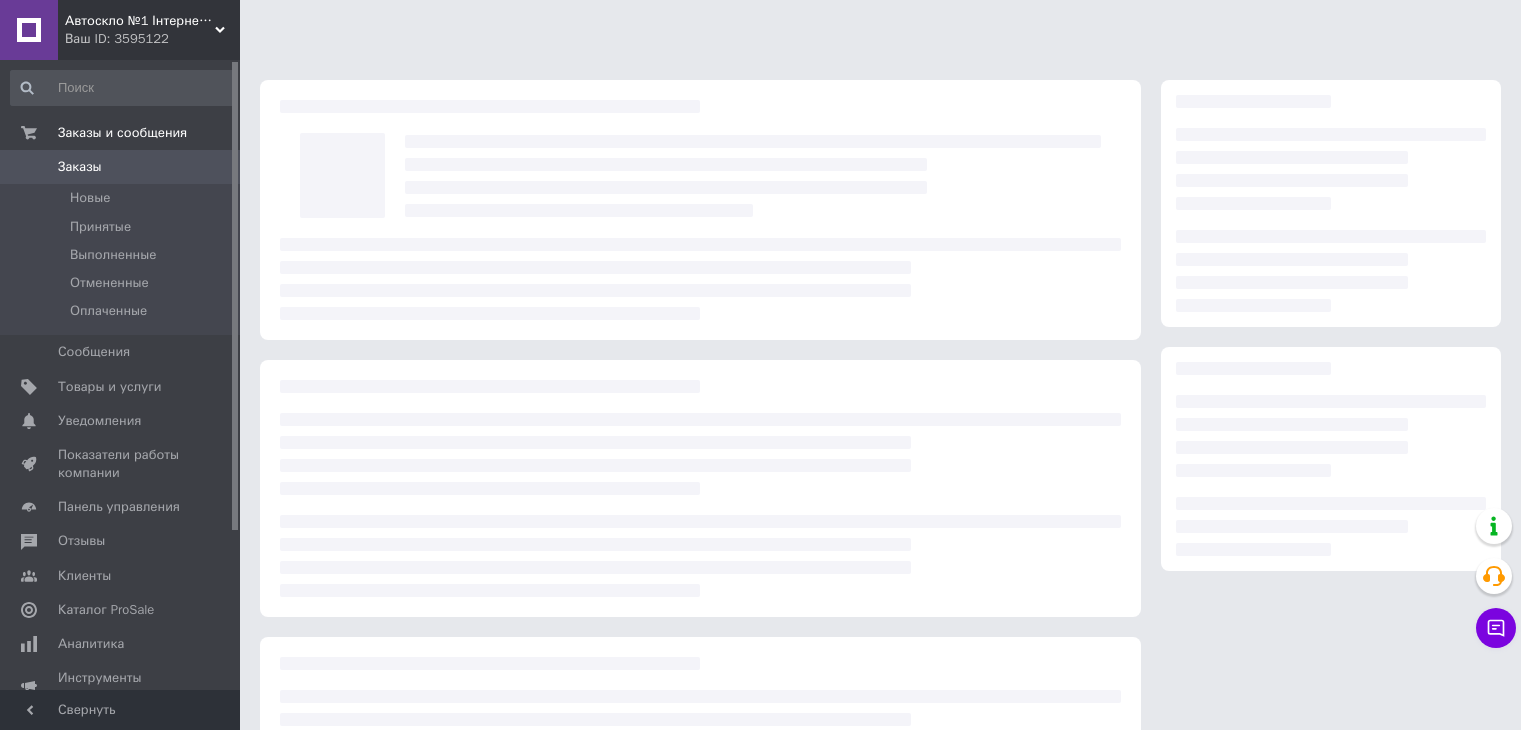 scroll, scrollTop: 0, scrollLeft: 0, axis: both 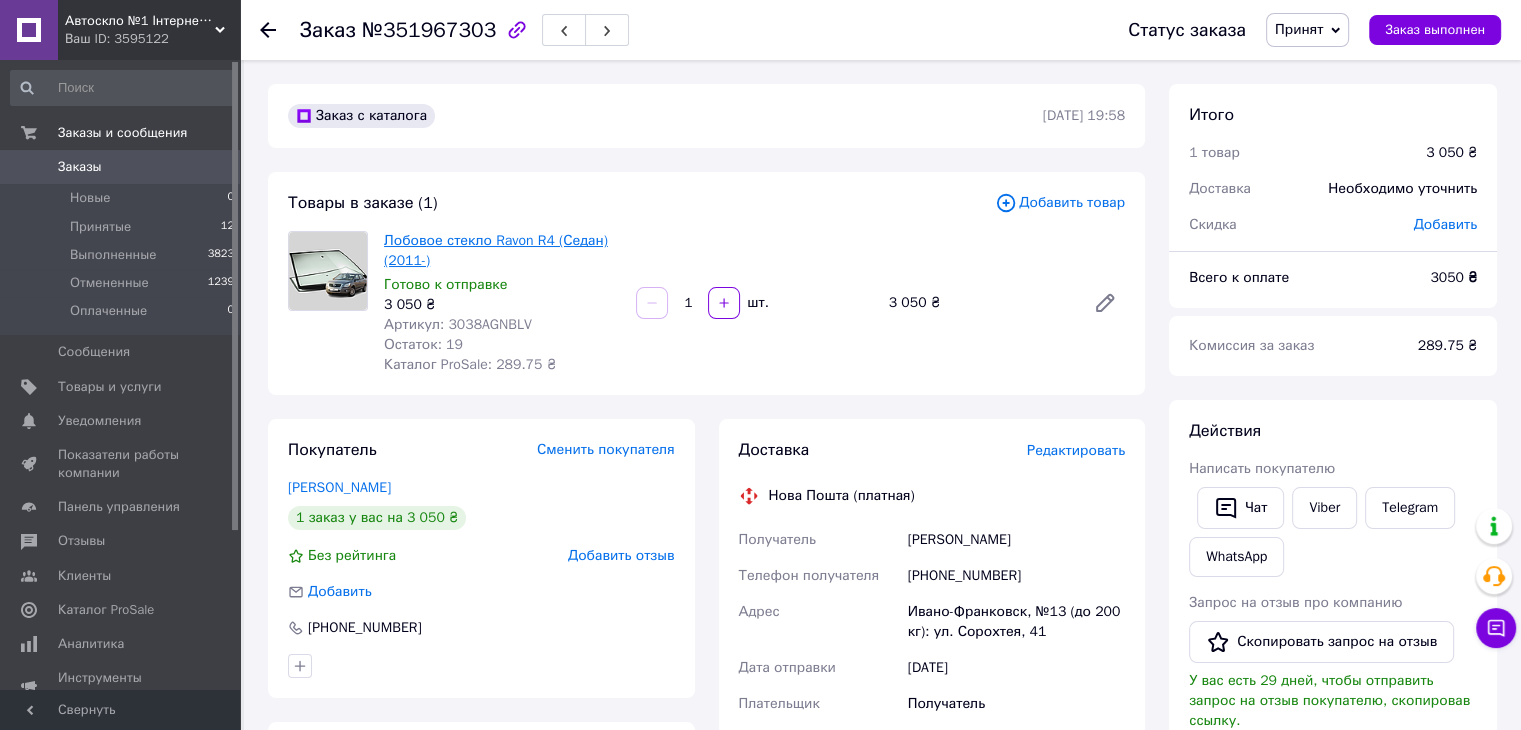 click on "Лобовое стекло Ravon R4 (Седан) (2011-)" at bounding box center [496, 250] 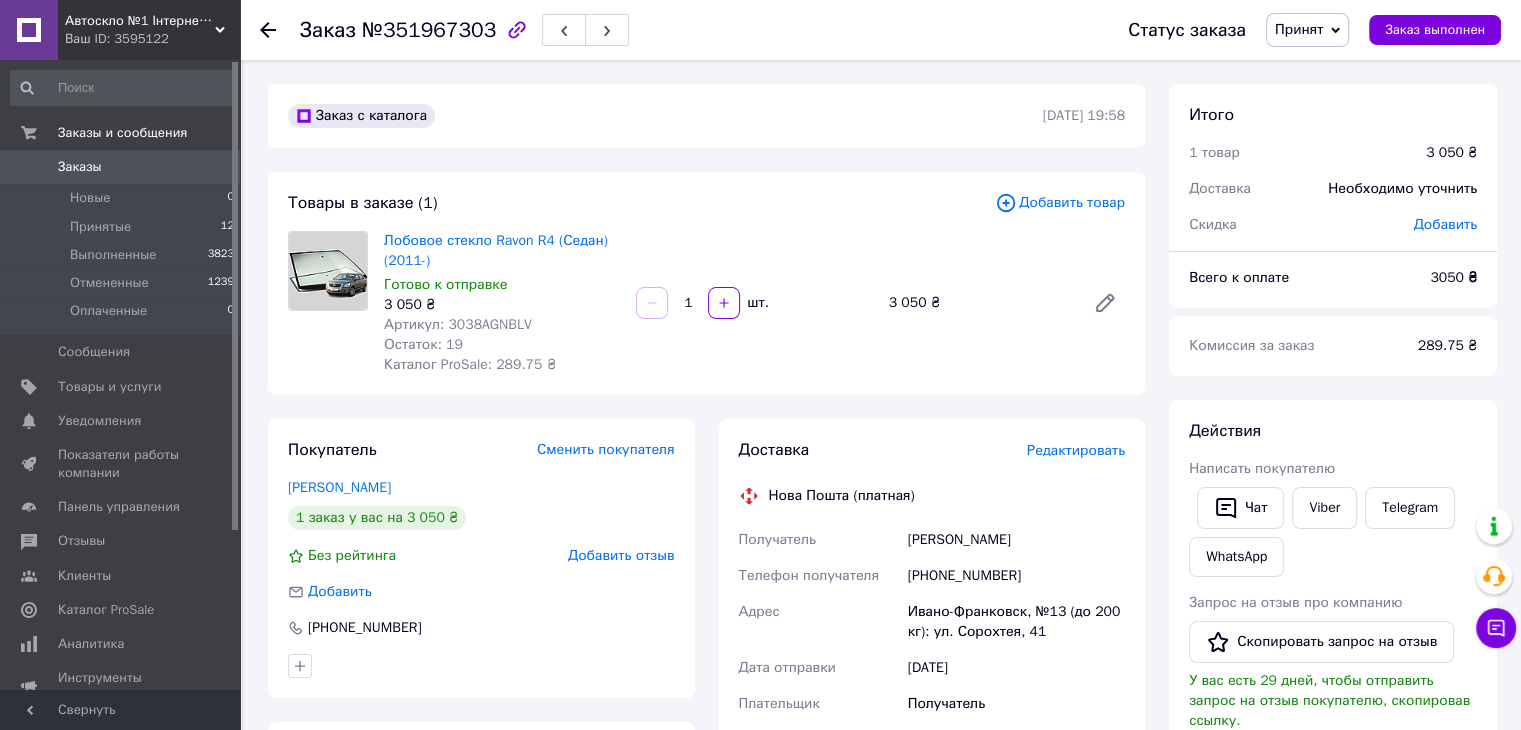 click on "Заказы" at bounding box center (80, 167) 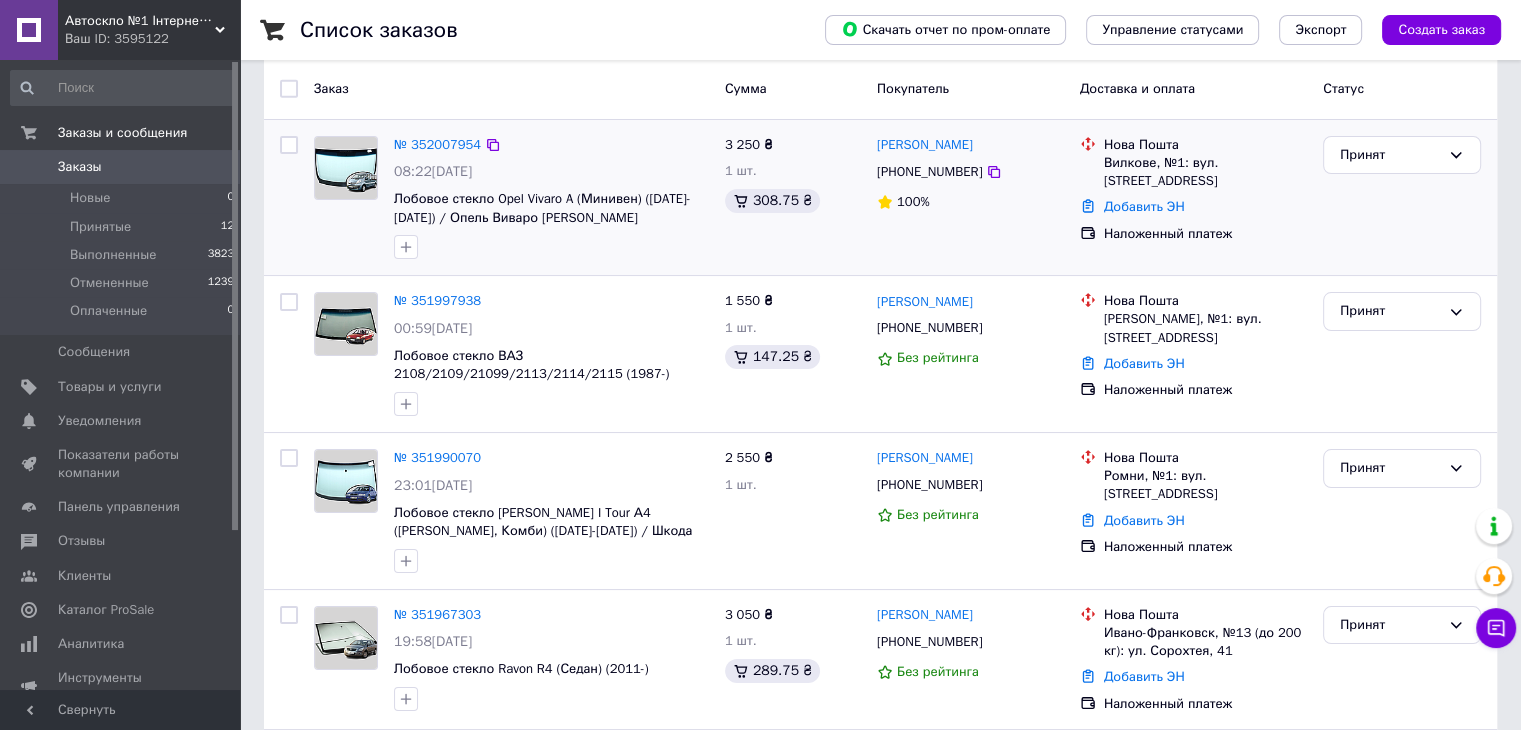 scroll, scrollTop: 200, scrollLeft: 0, axis: vertical 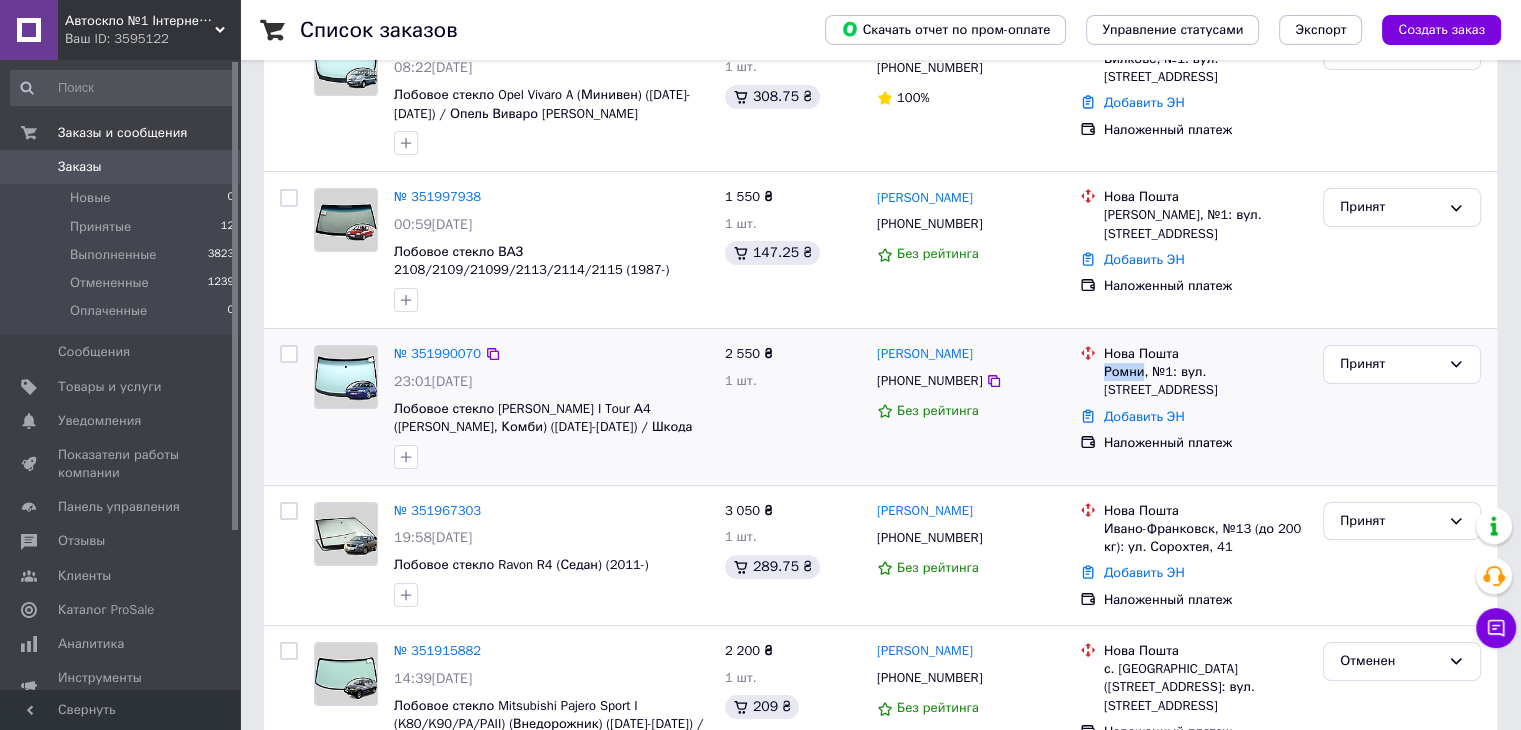 drag, startPoint x: 1104, startPoint y: 369, endPoint x: 1142, endPoint y: 369, distance: 38 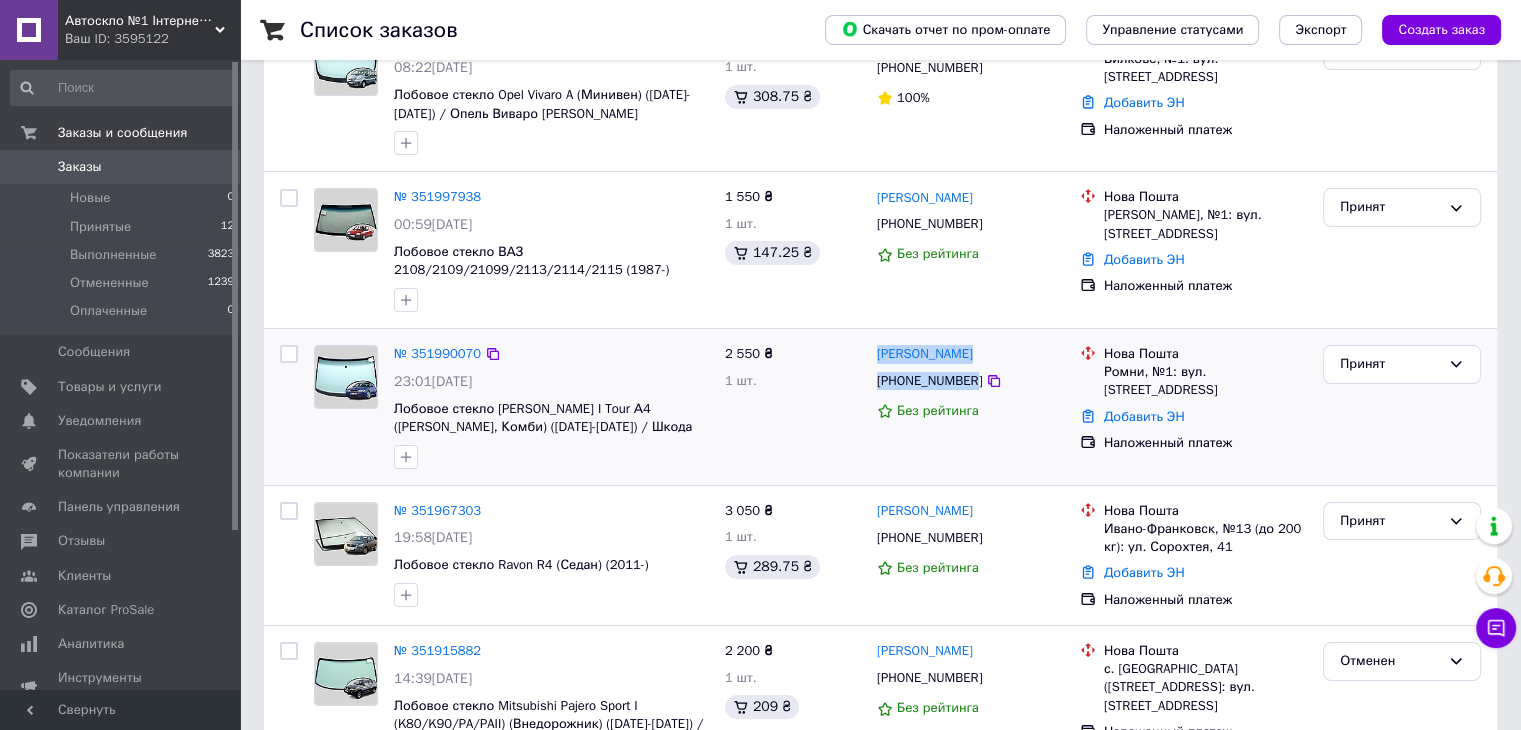 drag, startPoint x: 869, startPoint y: 348, endPoint x: 968, endPoint y: 381, distance: 104.35516 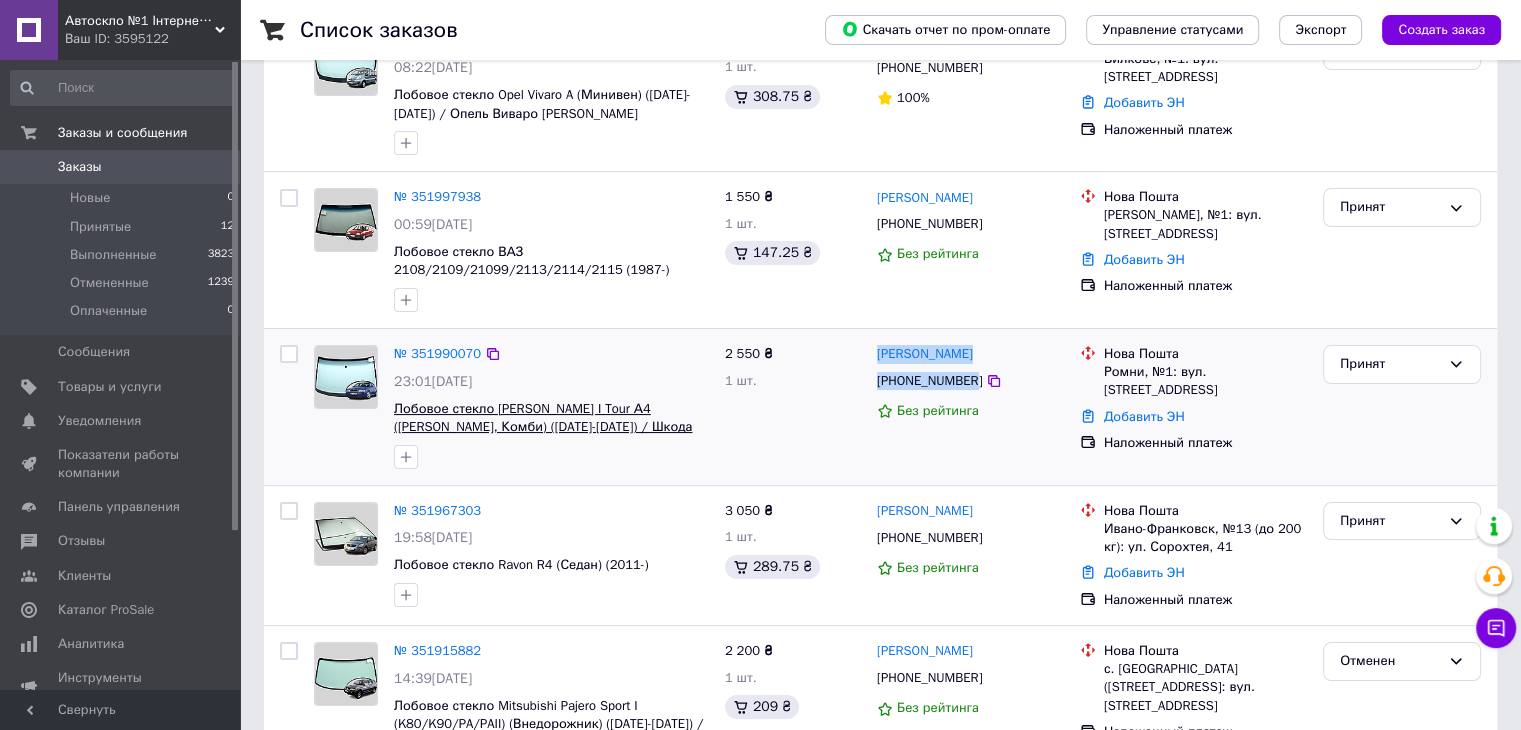 click on "Лобовое стекло [PERSON_NAME] I Tour А4 ([PERSON_NAME], Комби) ([DATE]-[DATE]) / Шкода Октавия Тур А4" at bounding box center (543, 427) 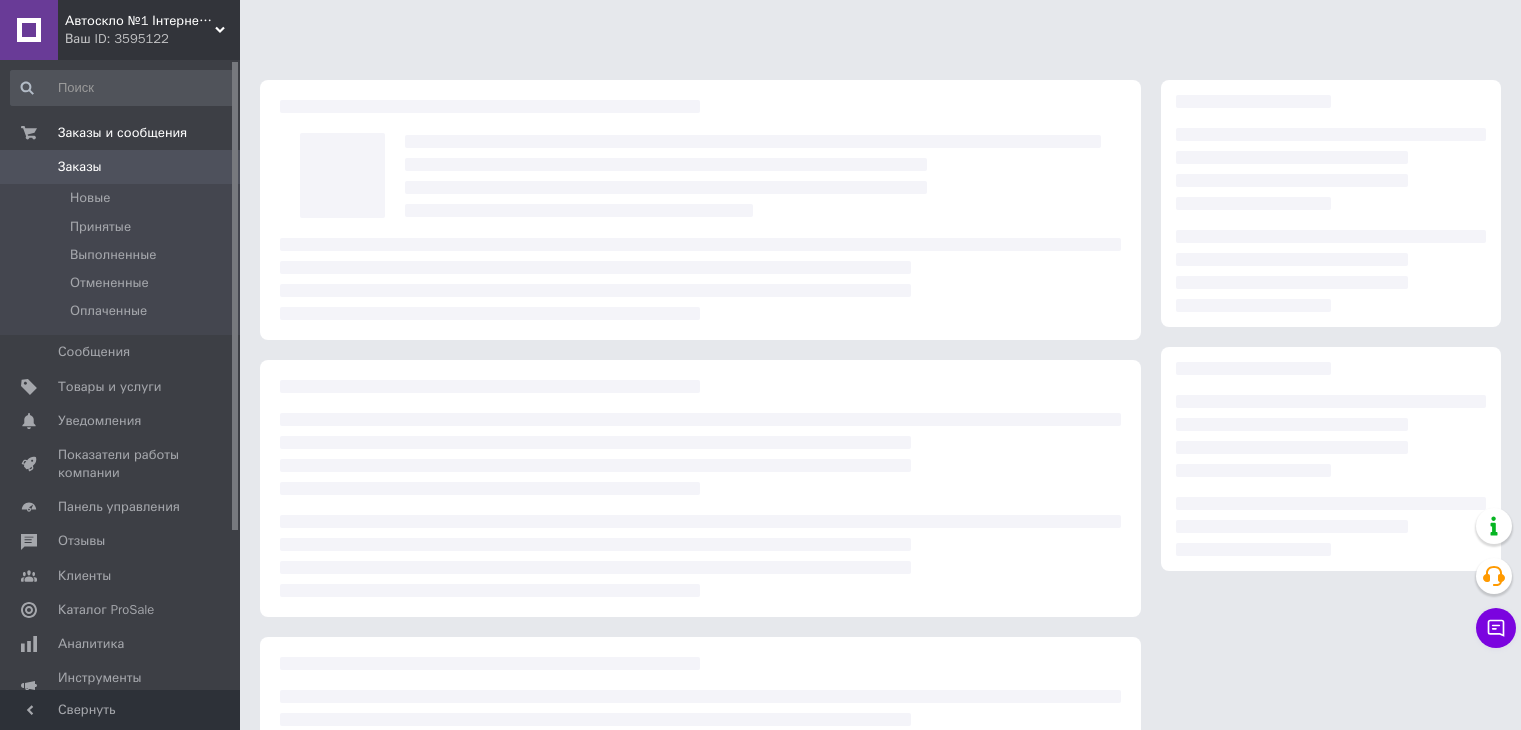 scroll, scrollTop: 0, scrollLeft: 0, axis: both 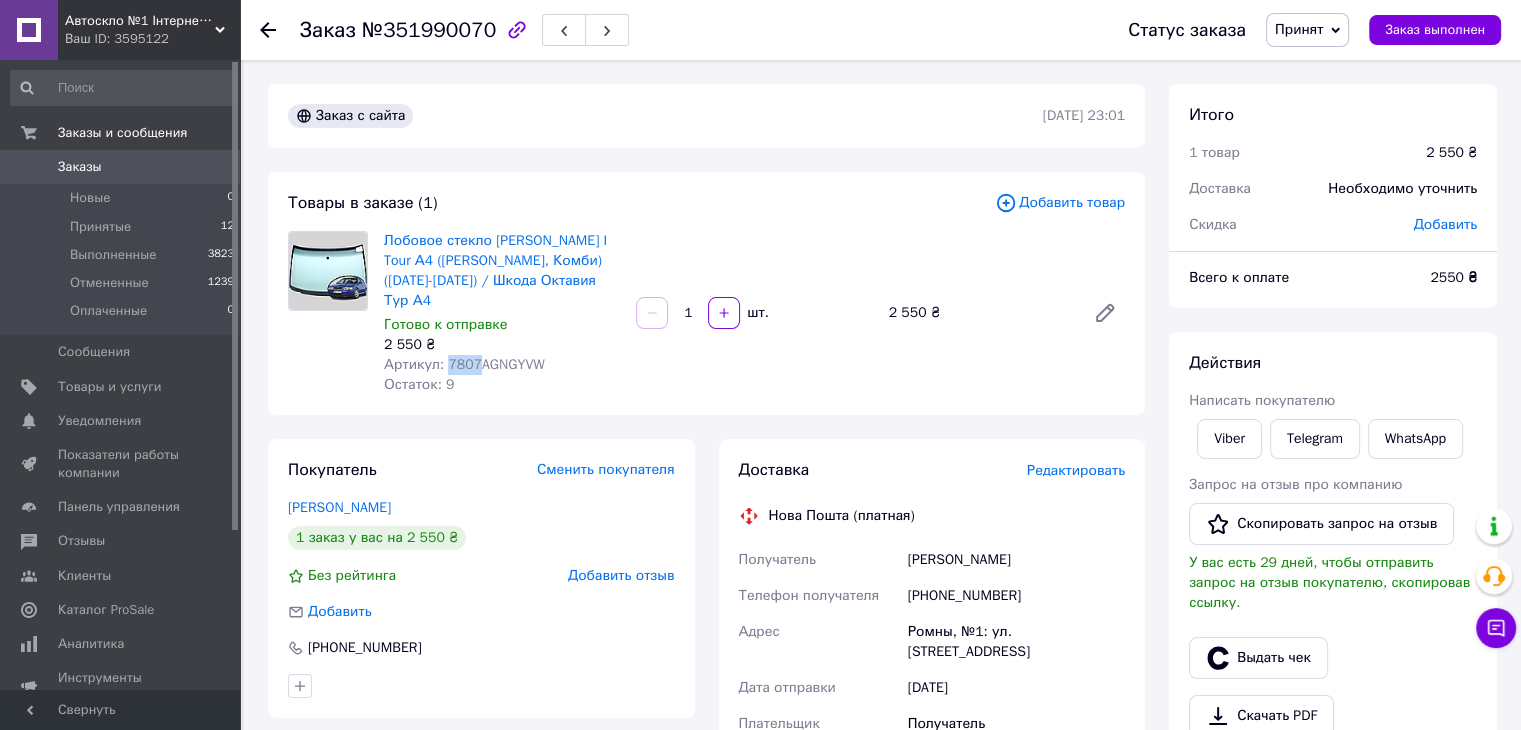 drag, startPoint x: 445, startPoint y: 346, endPoint x: 472, endPoint y: 345, distance: 27.018513 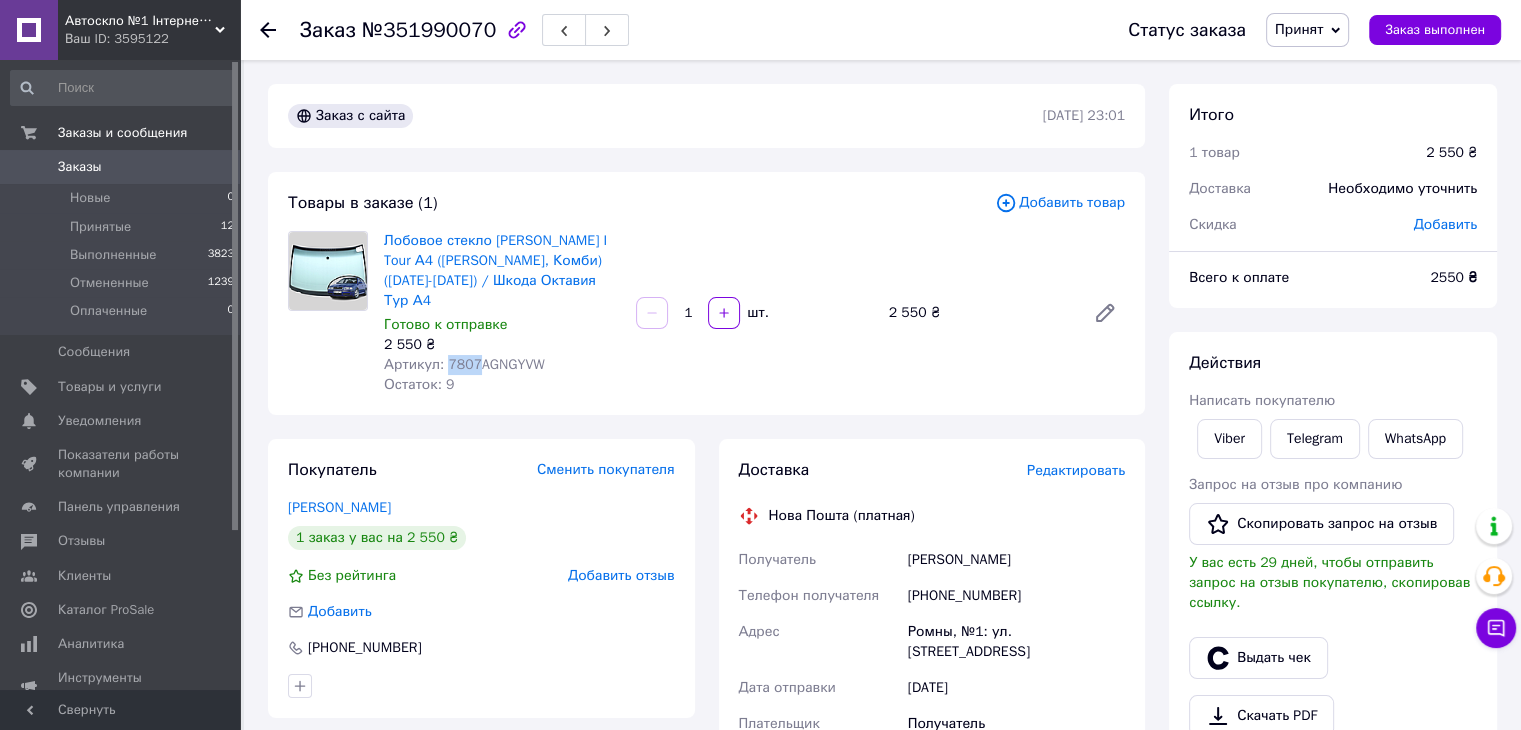 click on "Заказы" at bounding box center (80, 167) 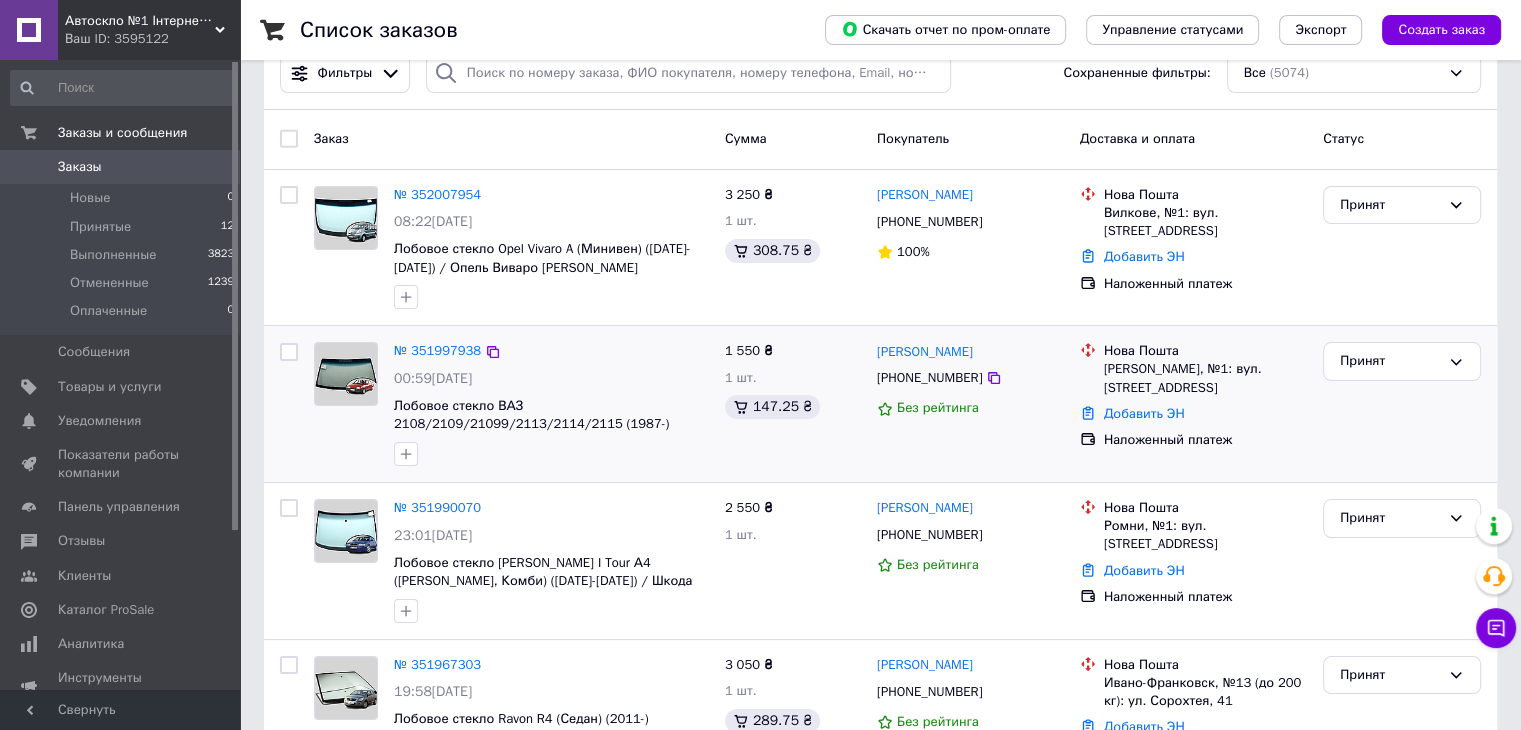 scroll, scrollTop: 0, scrollLeft: 0, axis: both 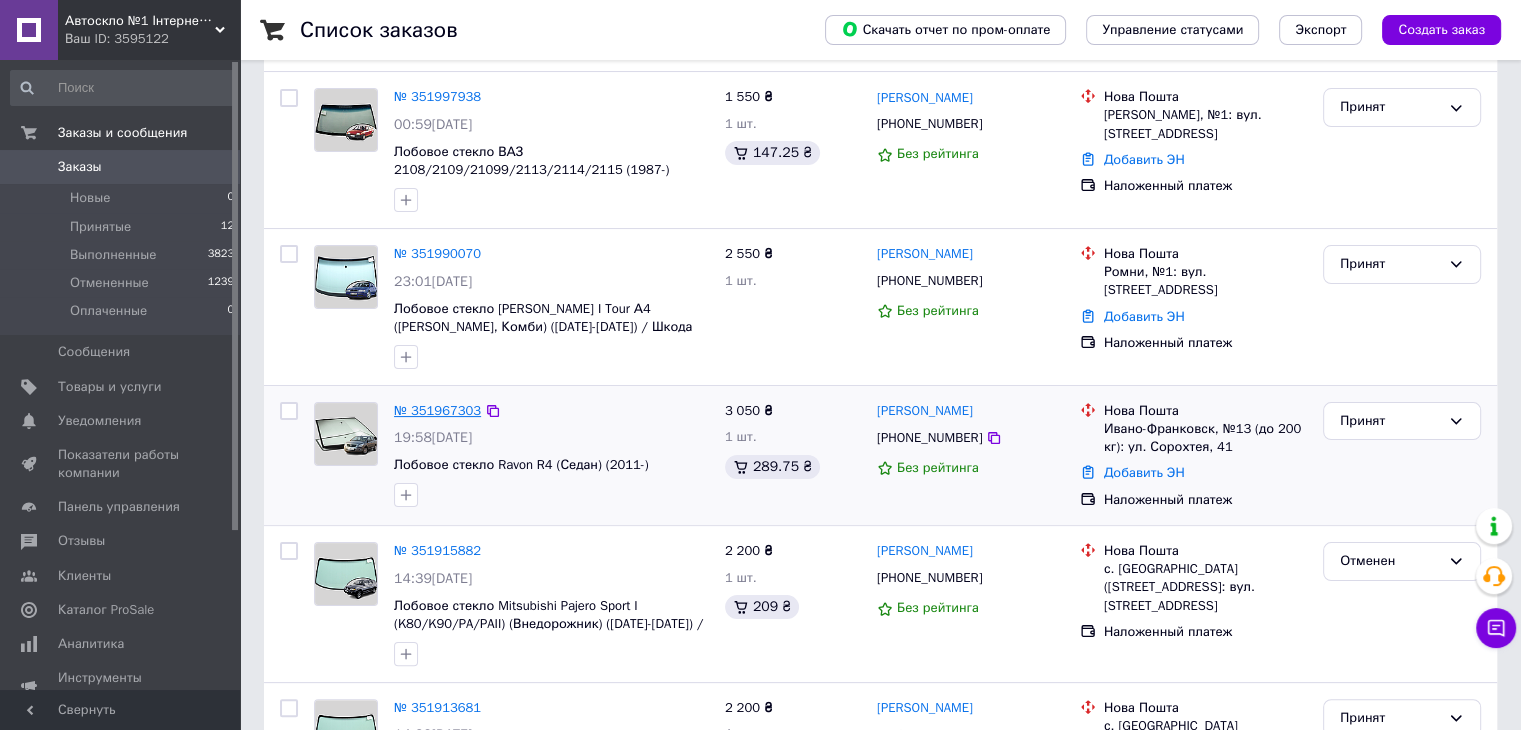 click on "№ 351967303" at bounding box center (437, 410) 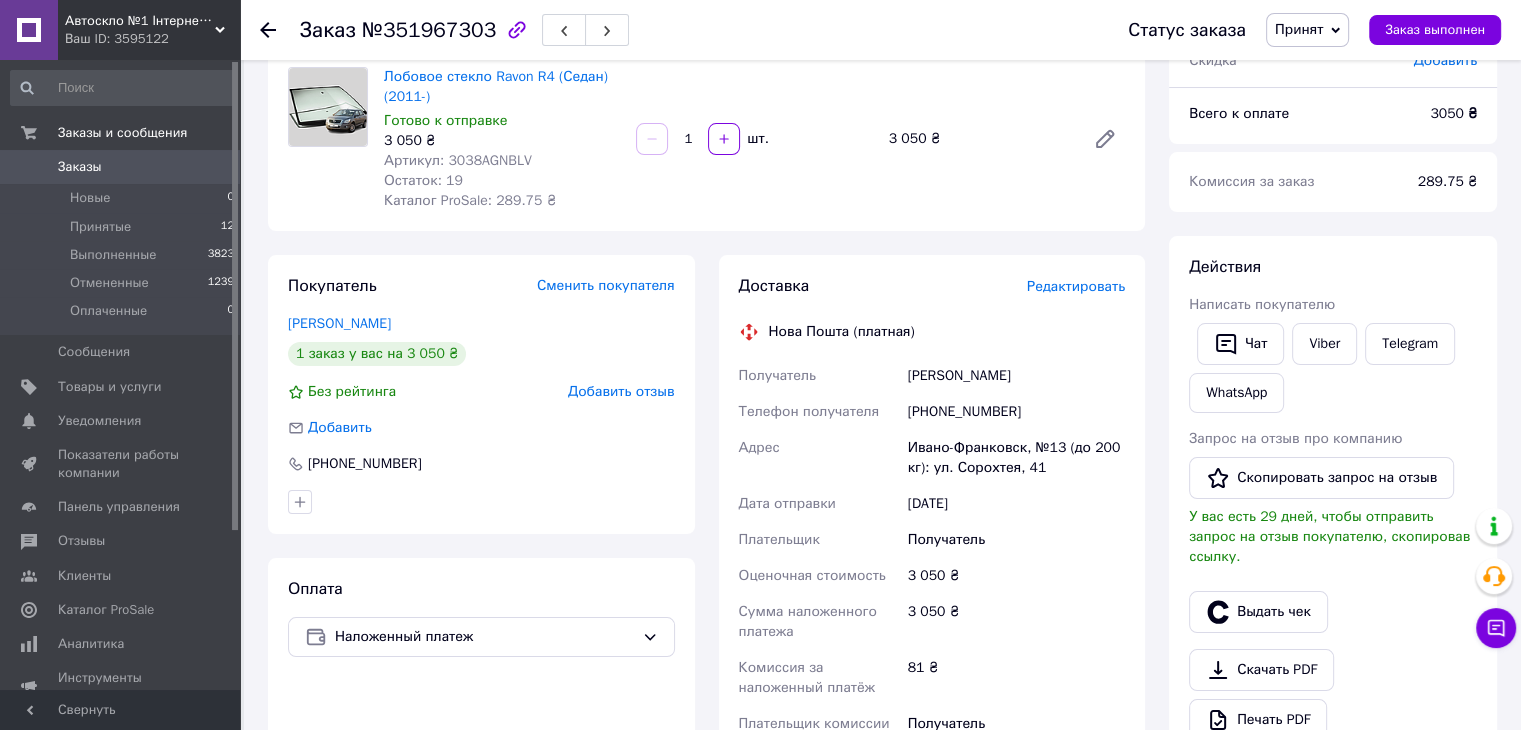 scroll, scrollTop: 300, scrollLeft: 0, axis: vertical 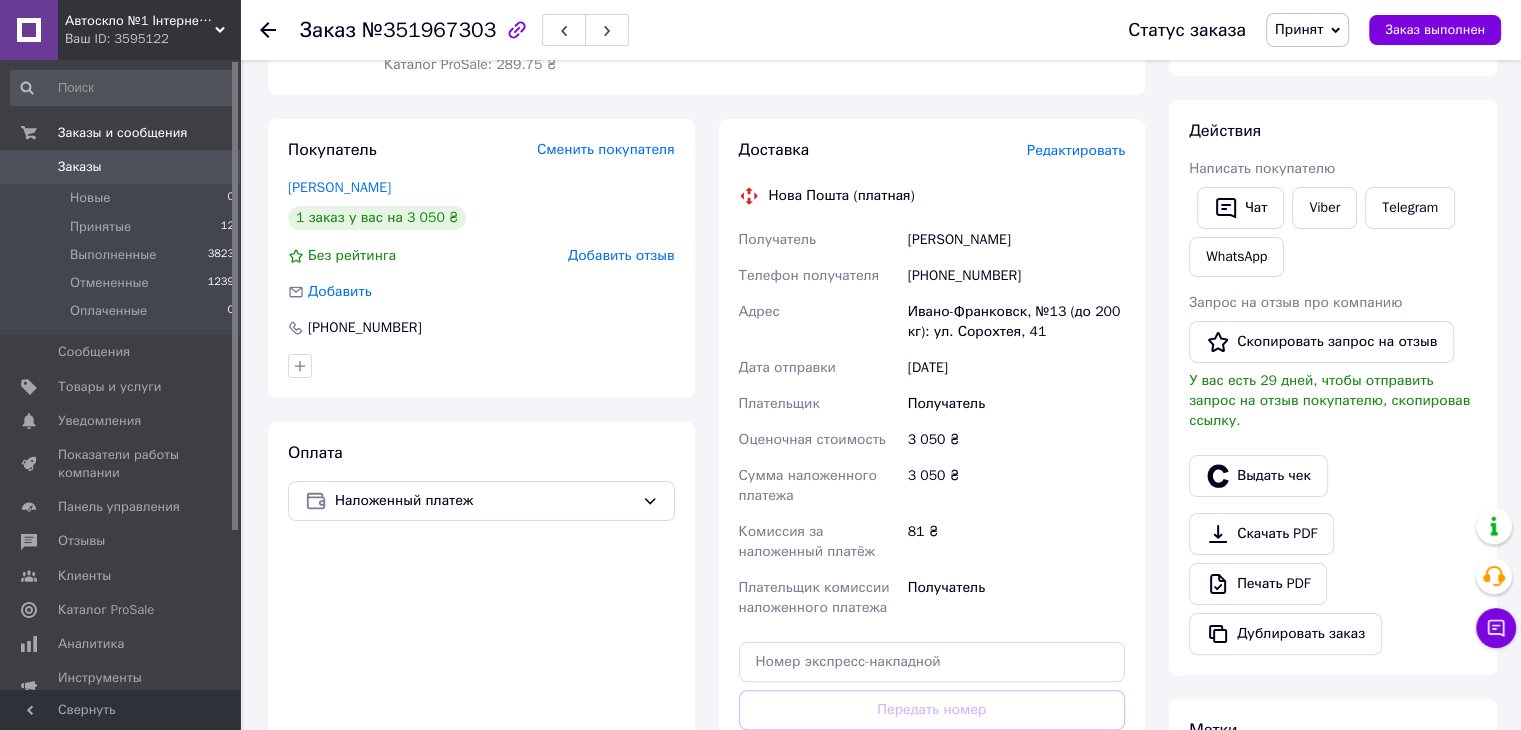 click 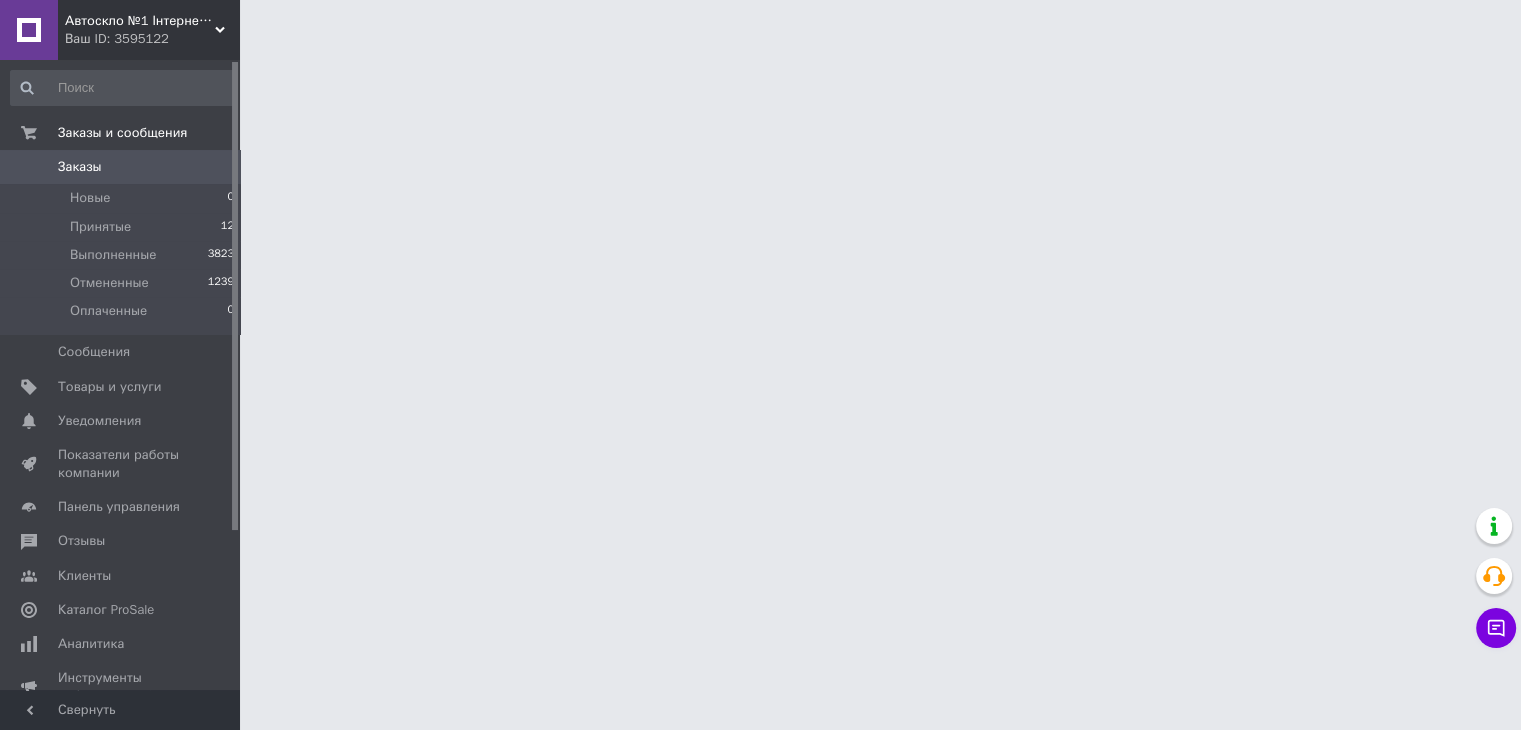 scroll, scrollTop: 0, scrollLeft: 0, axis: both 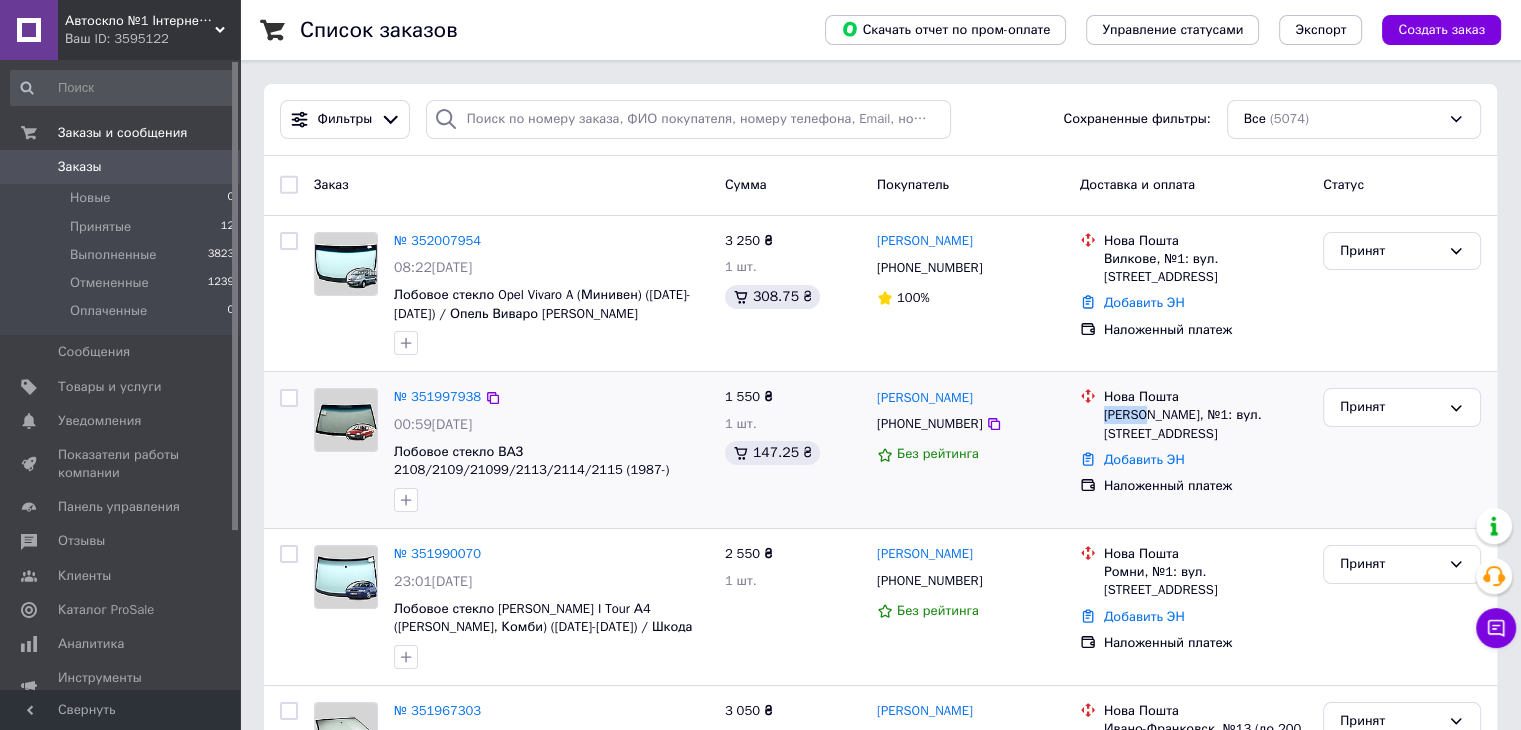 drag, startPoint x: 1106, startPoint y: 413, endPoint x: 1145, endPoint y: 414, distance: 39.012817 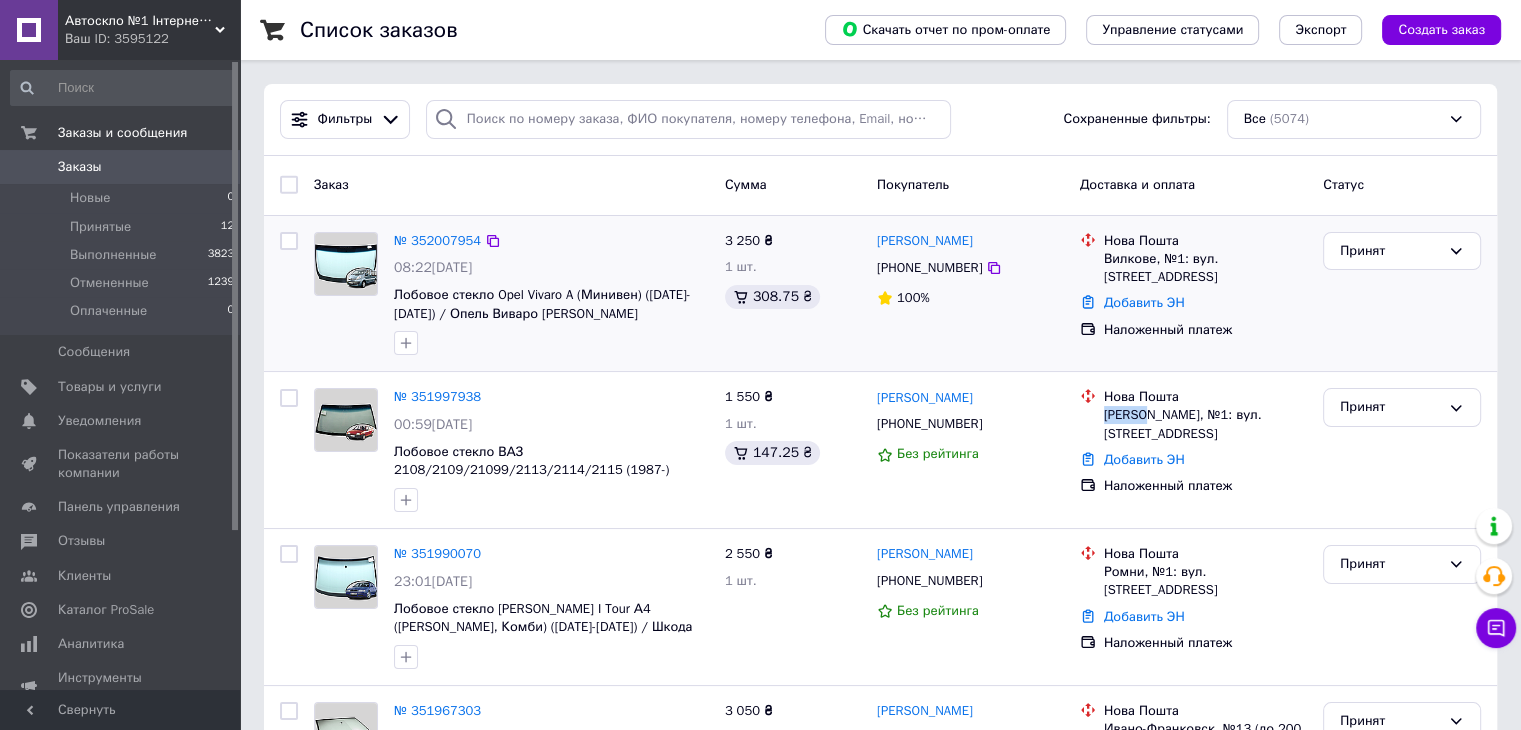 copy on "[PERSON_NAME]" 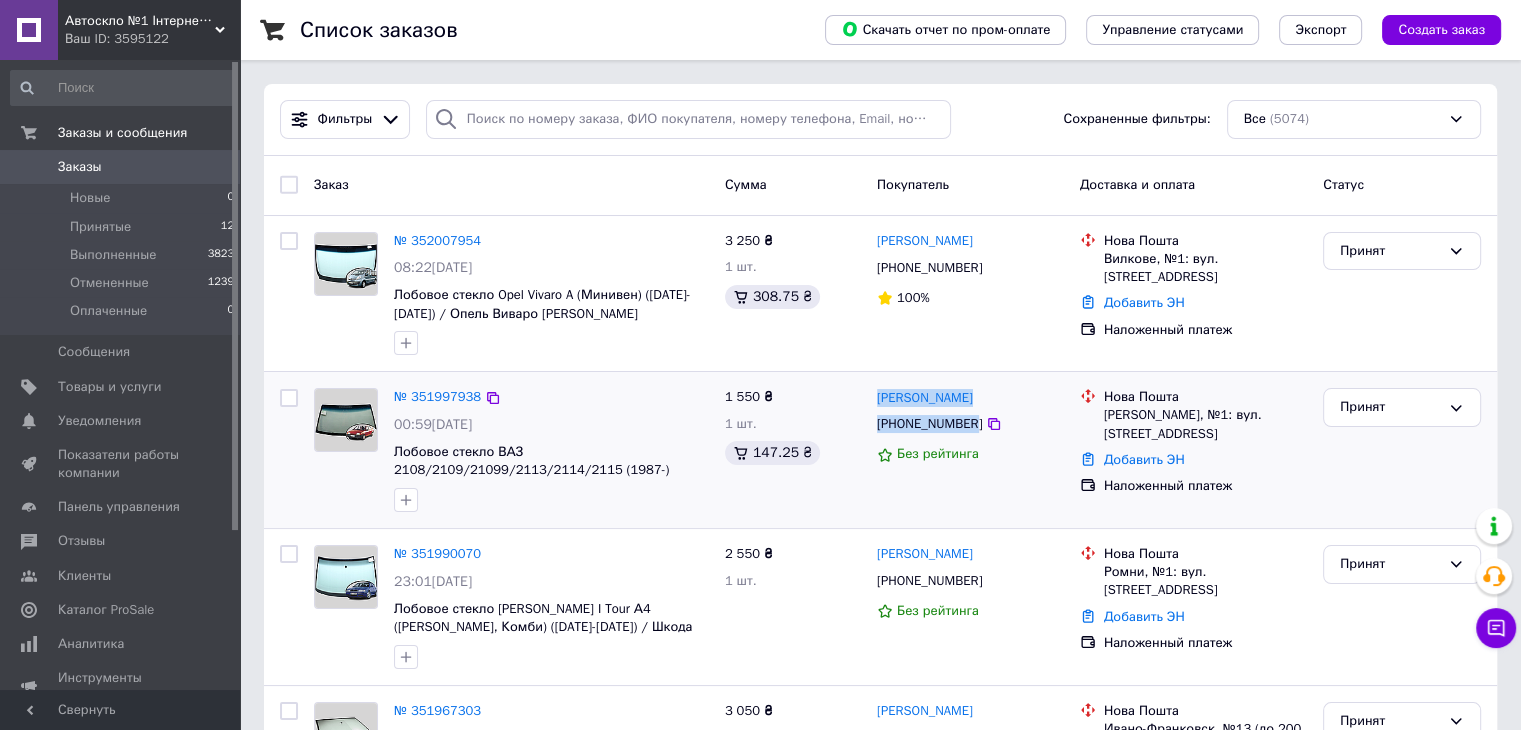 drag, startPoint x: 878, startPoint y: 397, endPoint x: 968, endPoint y: 433, distance: 96.93297 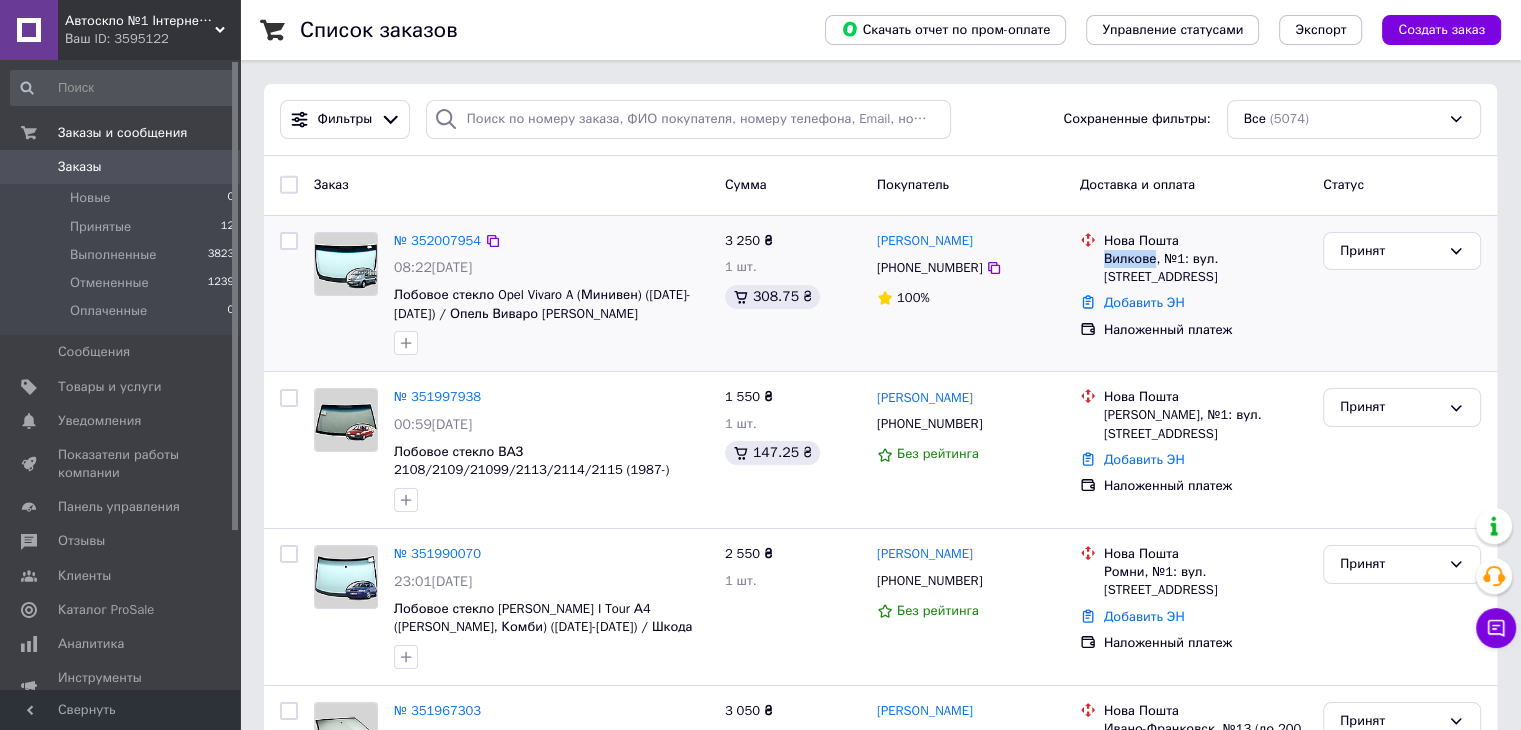 drag, startPoint x: 1106, startPoint y: 256, endPoint x: 1150, endPoint y: 259, distance: 44.102154 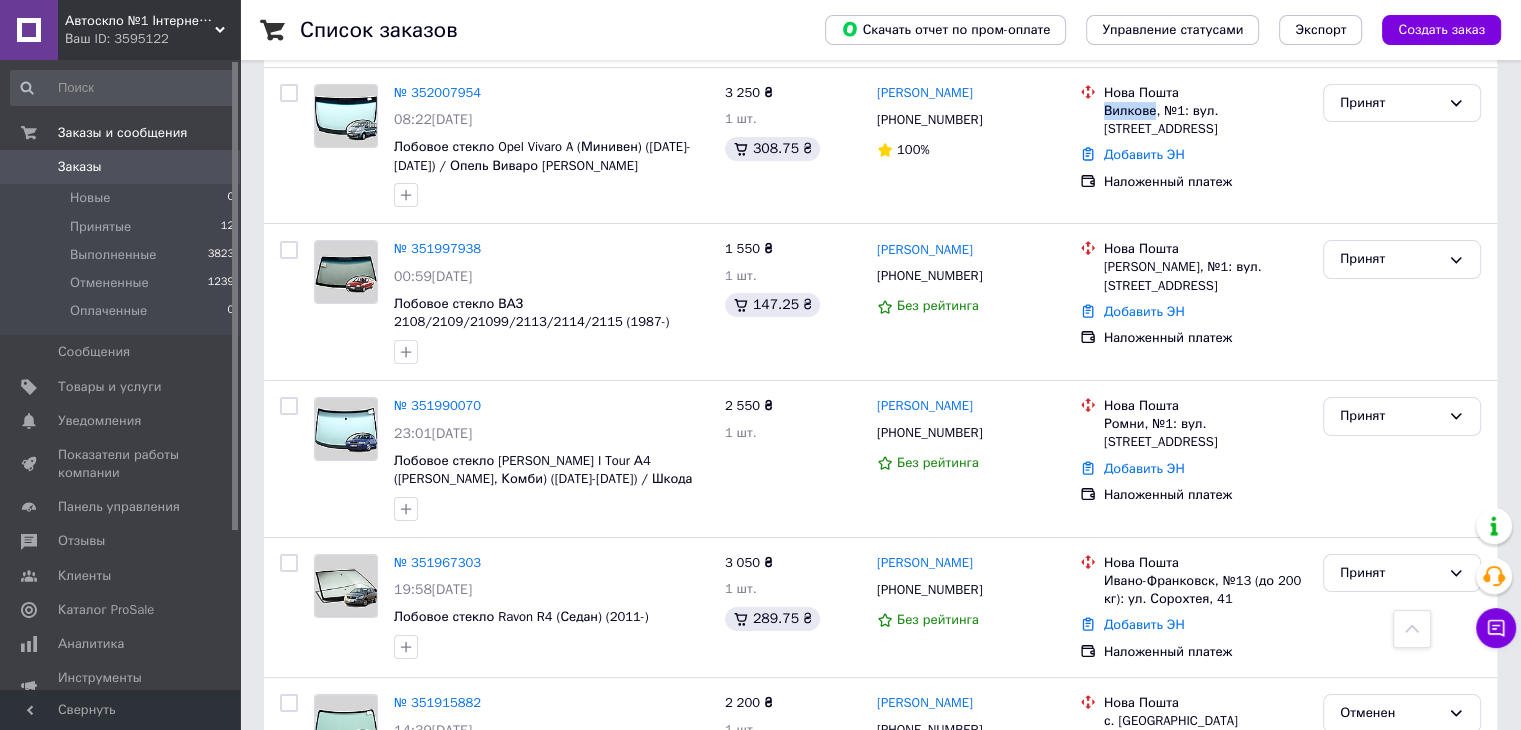scroll, scrollTop: 100, scrollLeft: 0, axis: vertical 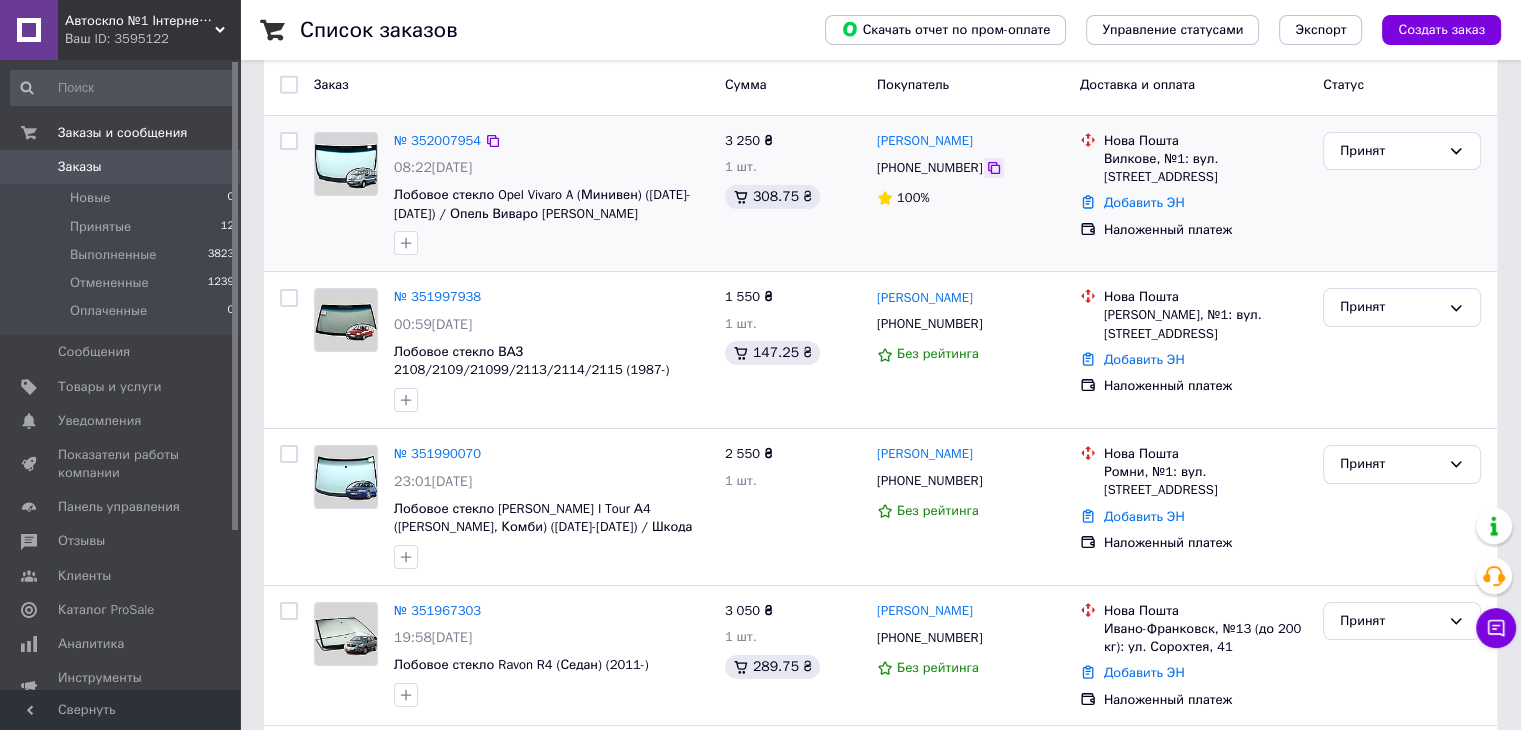 click 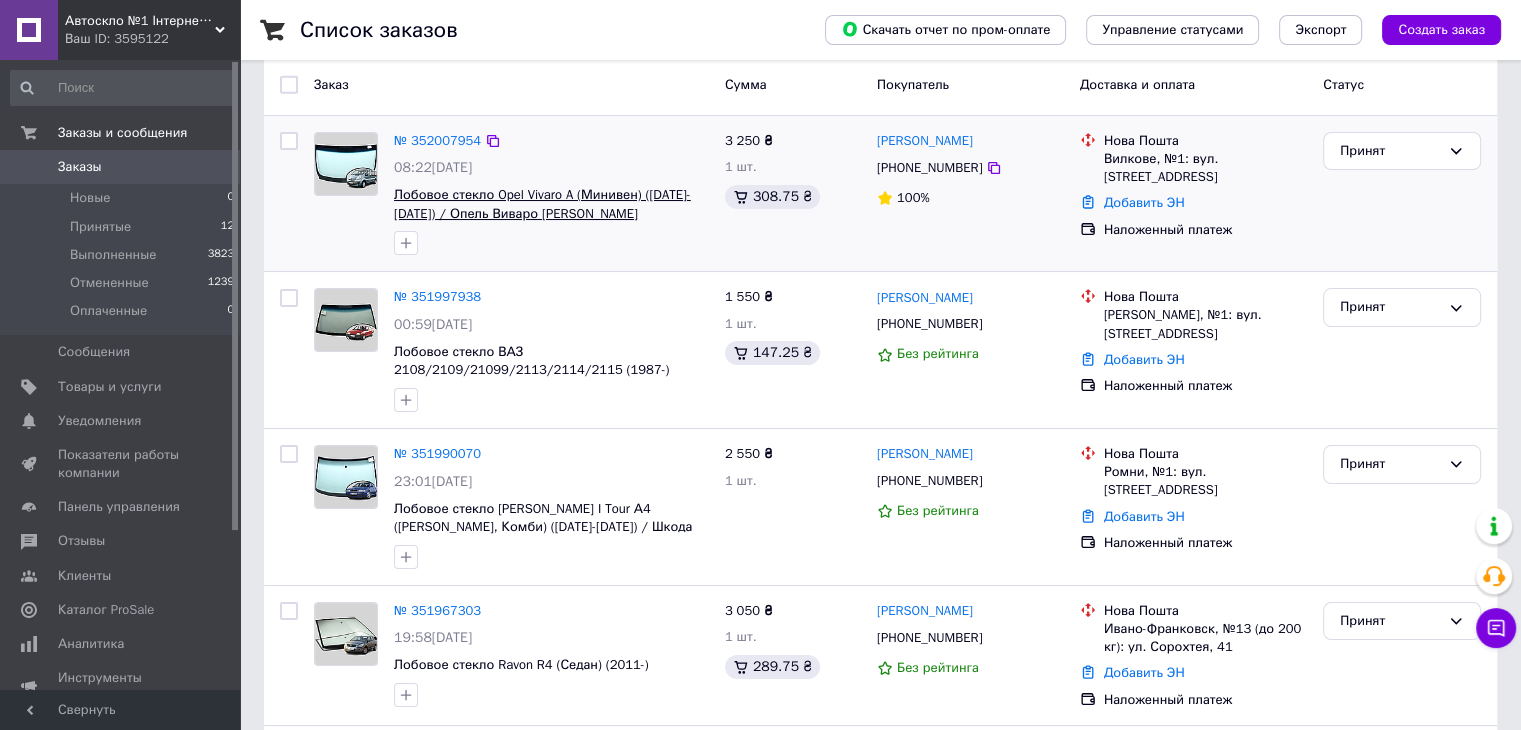 click on "Лобовое стекло Opel Vivaro A (Минивен) ([DATE]-[DATE]) / Опель Виваро [PERSON_NAME]" at bounding box center (542, 204) 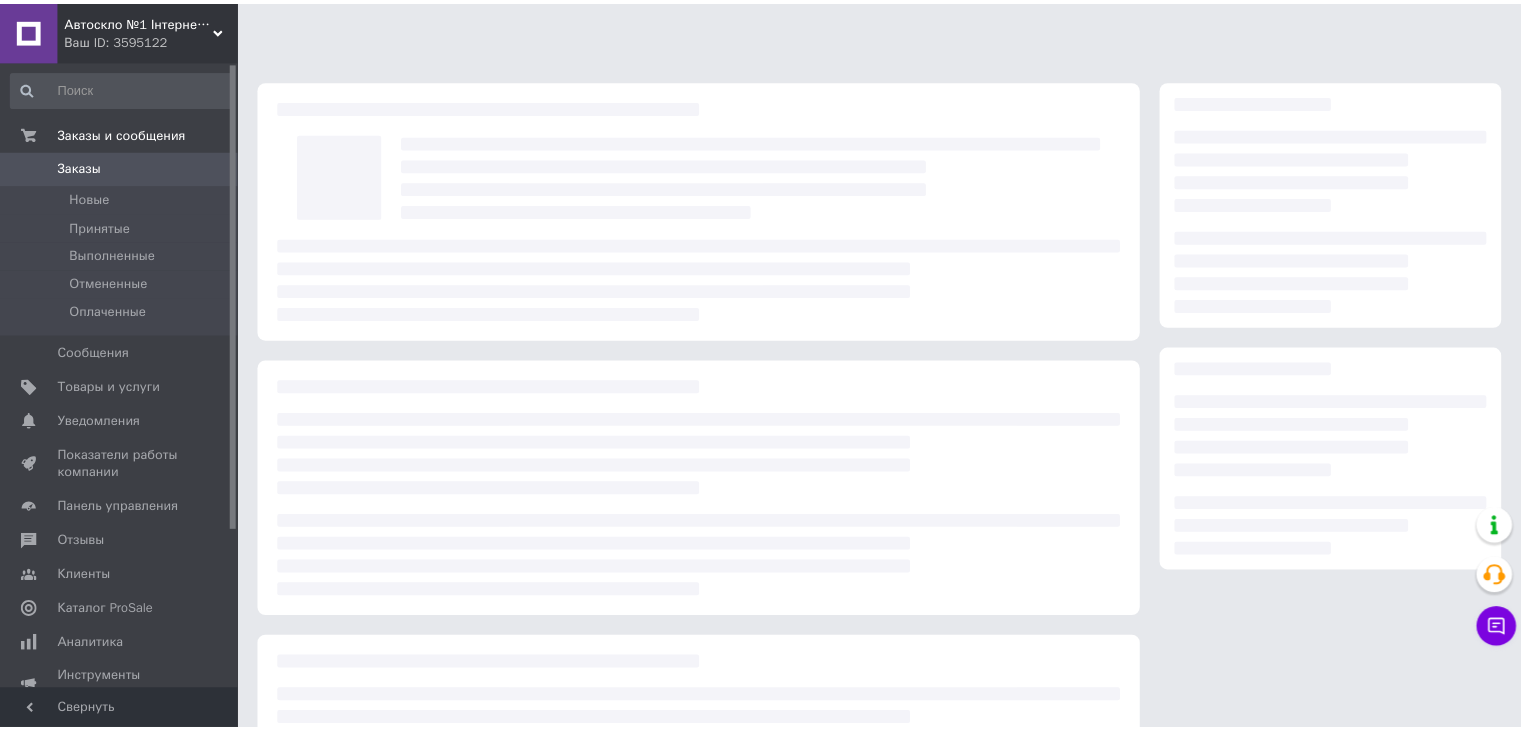 scroll, scrollTop: 0, scrollLeft: 0, axis: both 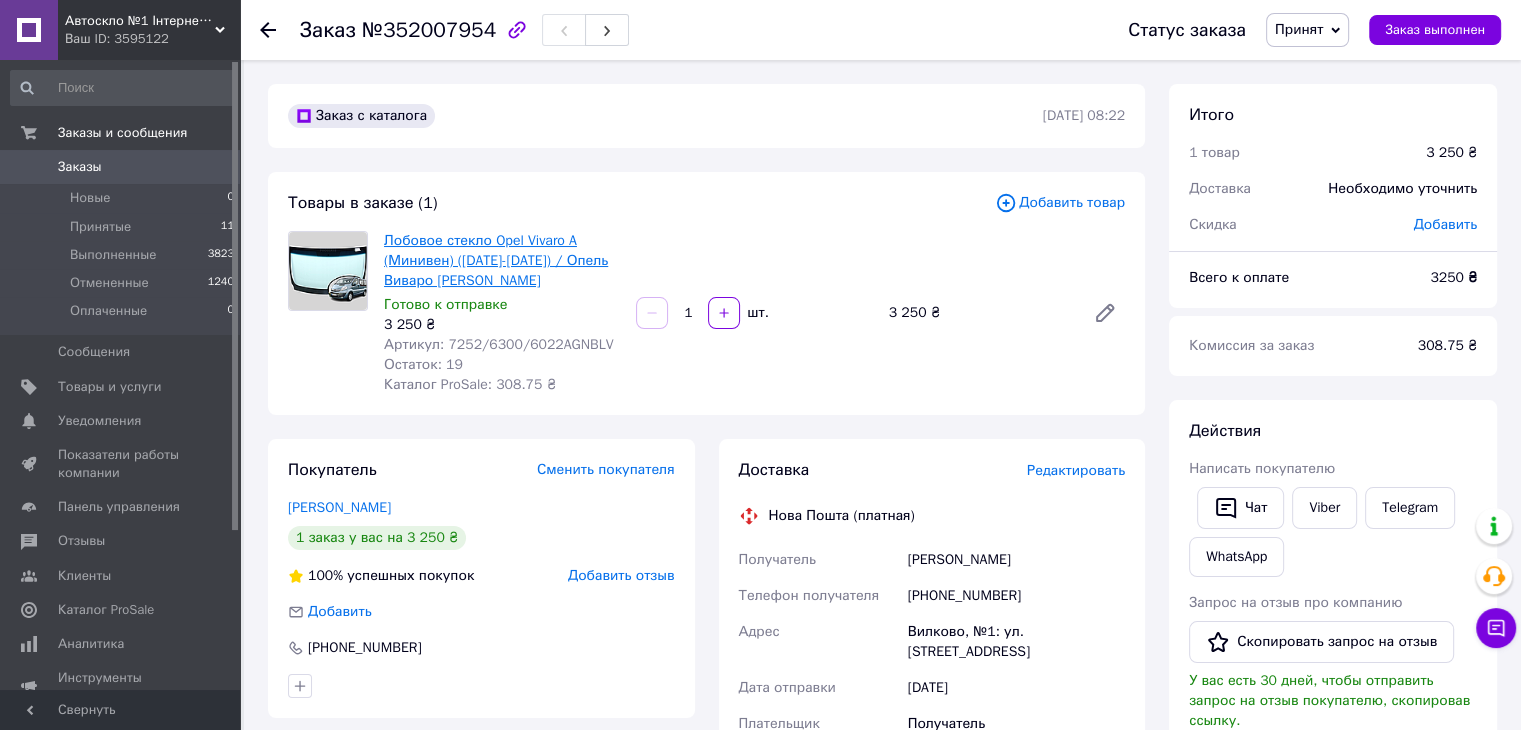 click on "Лобовое стекло Opel Vivaro A (Минивен) ([DATE]-[DATE]) / Опель Виваро [PERSON_NAME]" at bounding box center [496, 260] 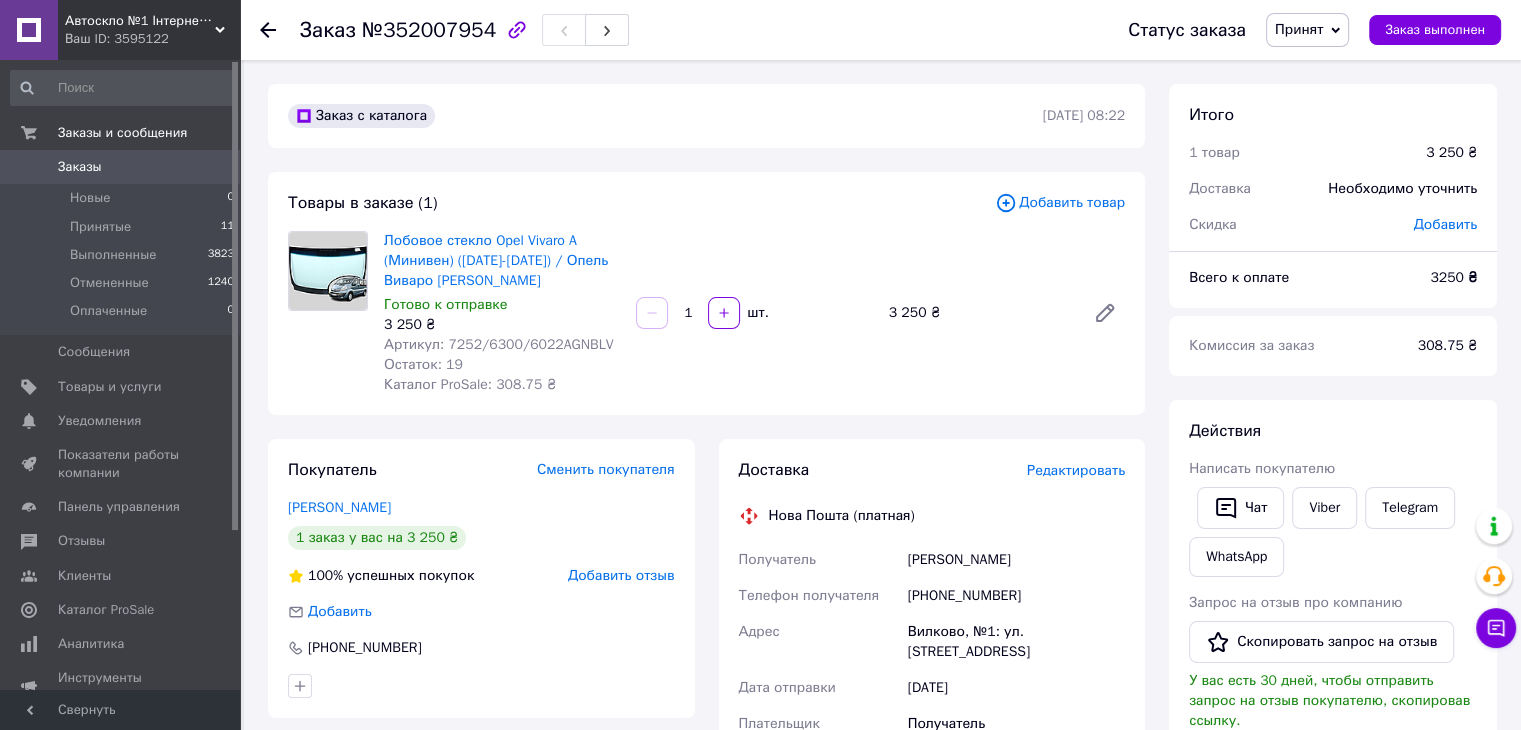 click 